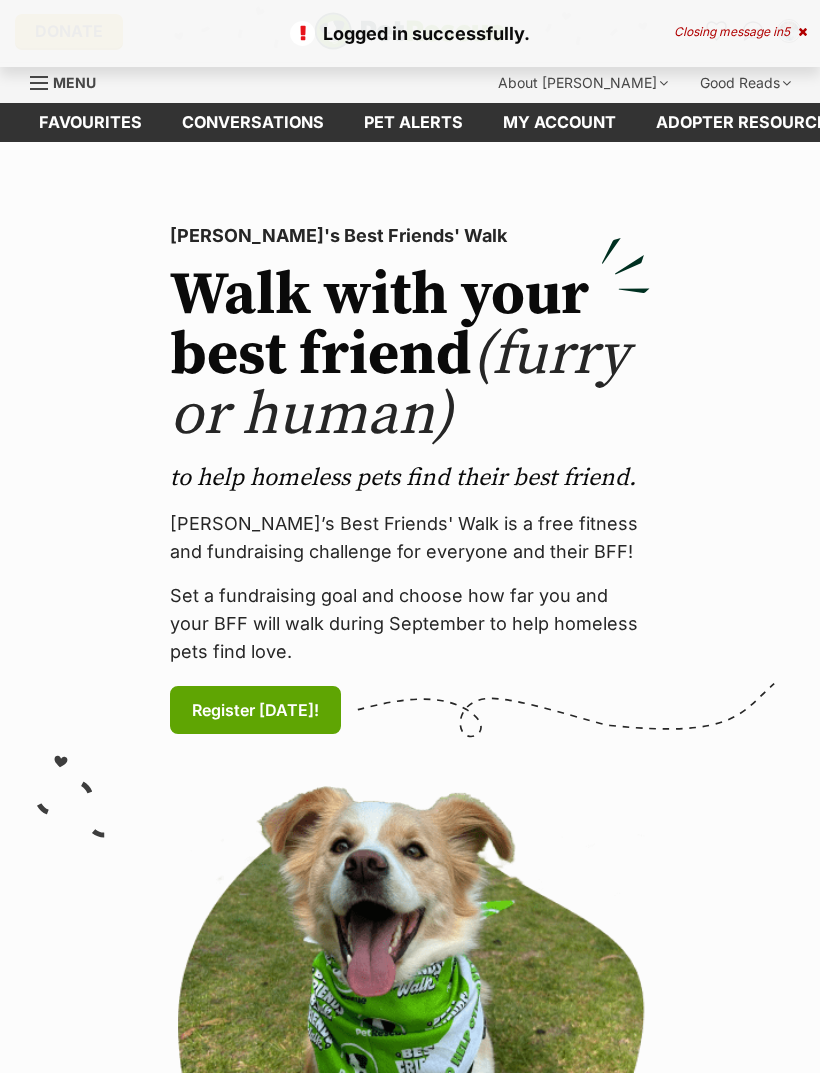 scroll, scrollTop: 0, scrollLeft: 0, axis: both 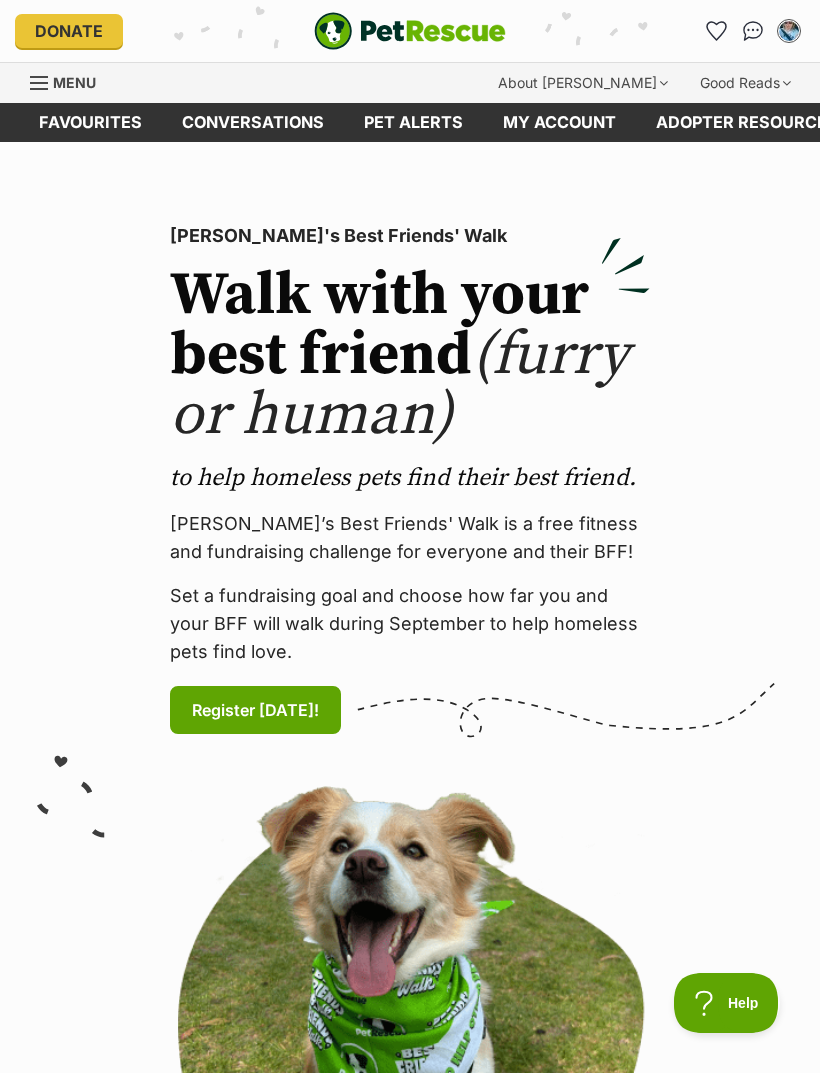 click 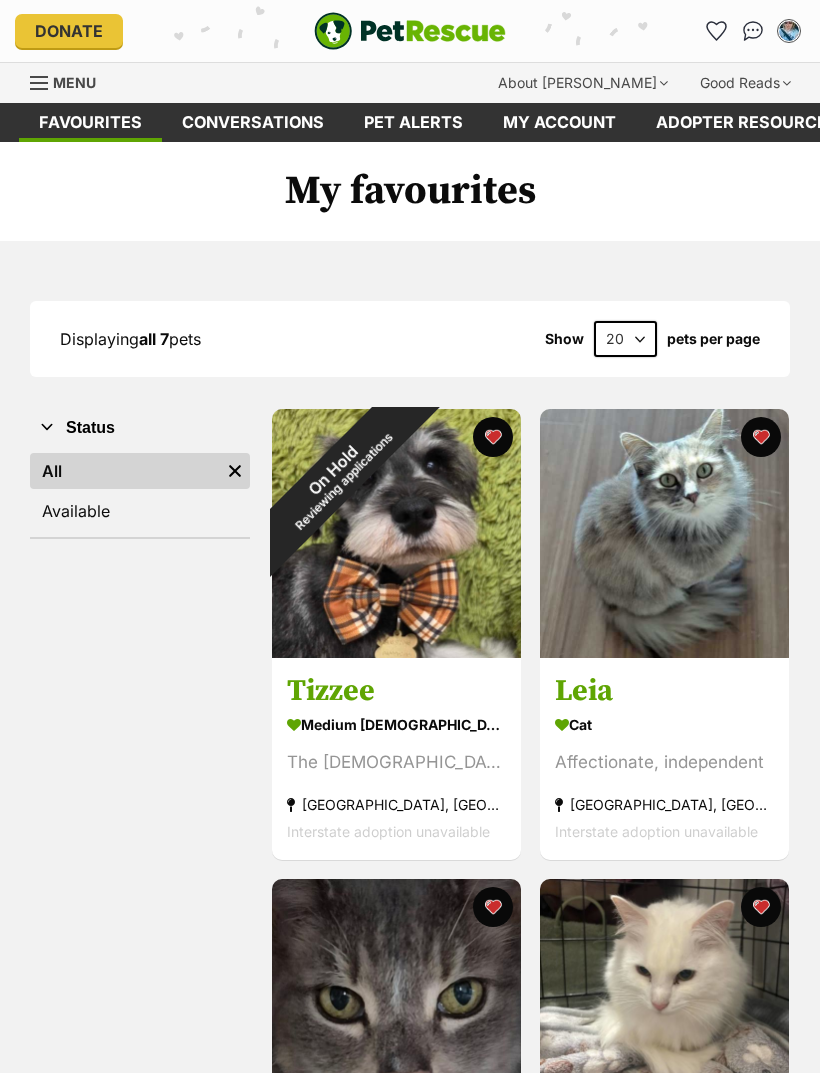 scroll, scrollTop: 0, scrollLeft: 0, axis: both 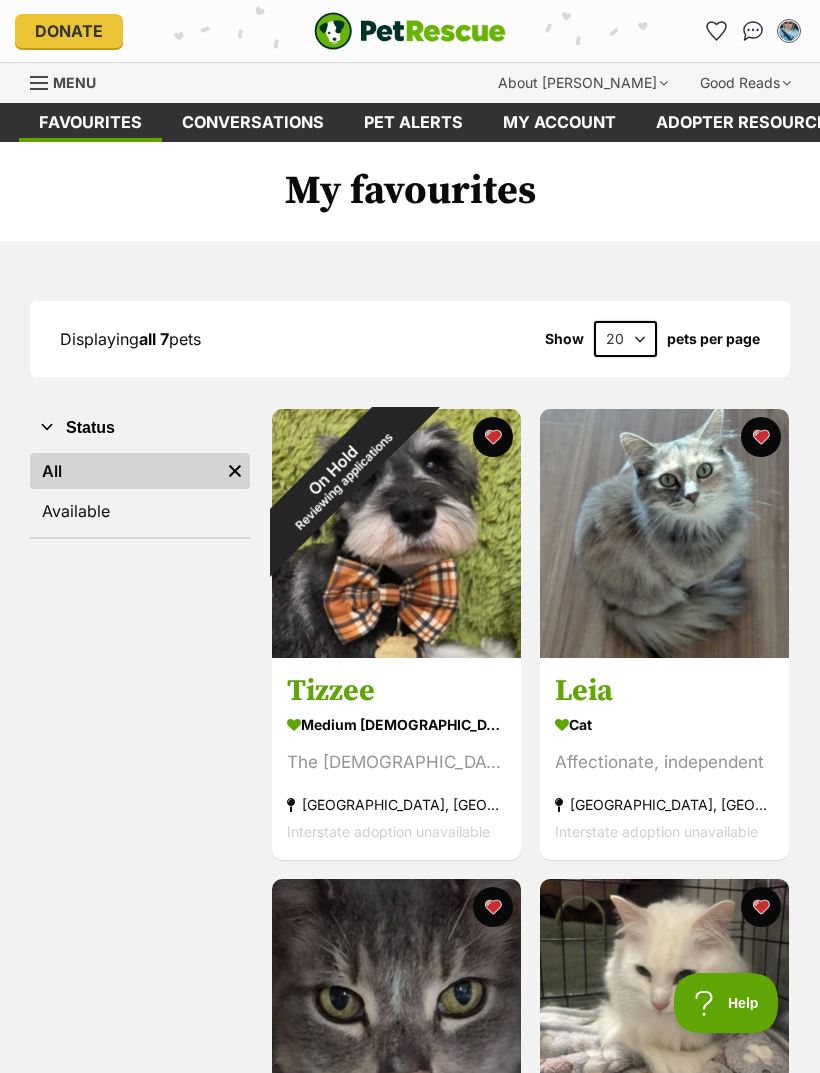 click on "Menu" at bounding box center [70, 81] 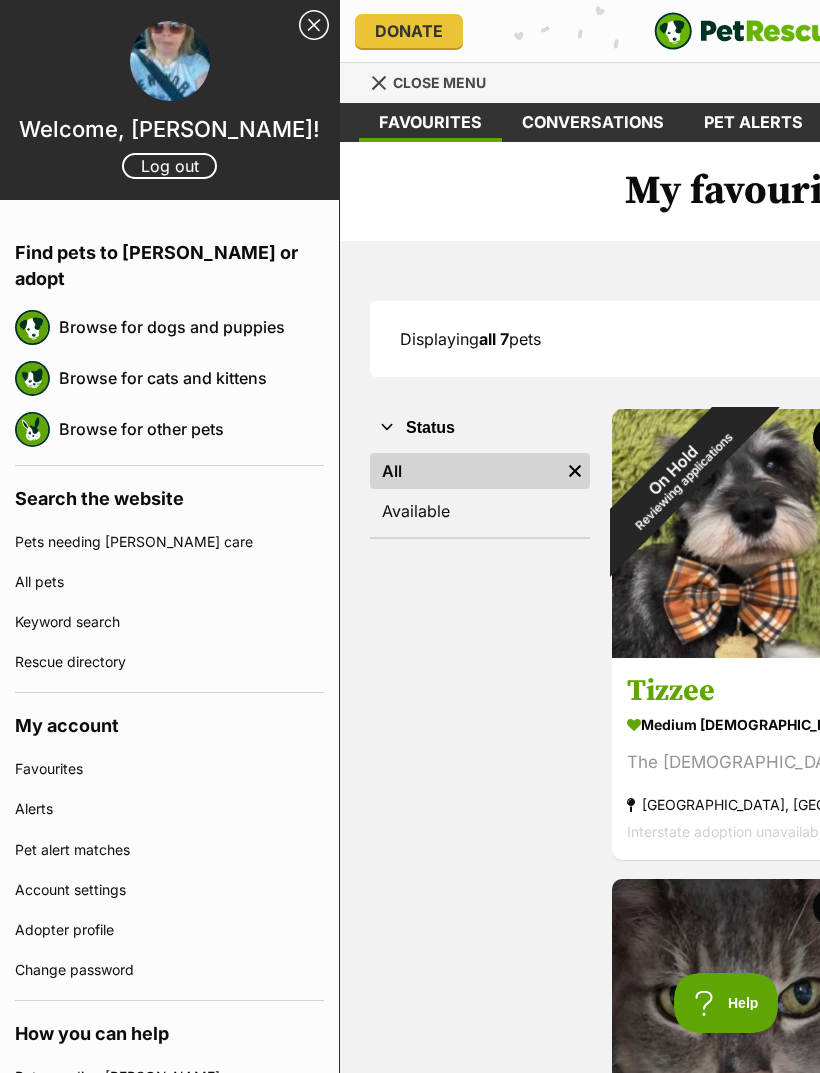 click on "Browse for cats and kittens" at bounding box center [191, 378] 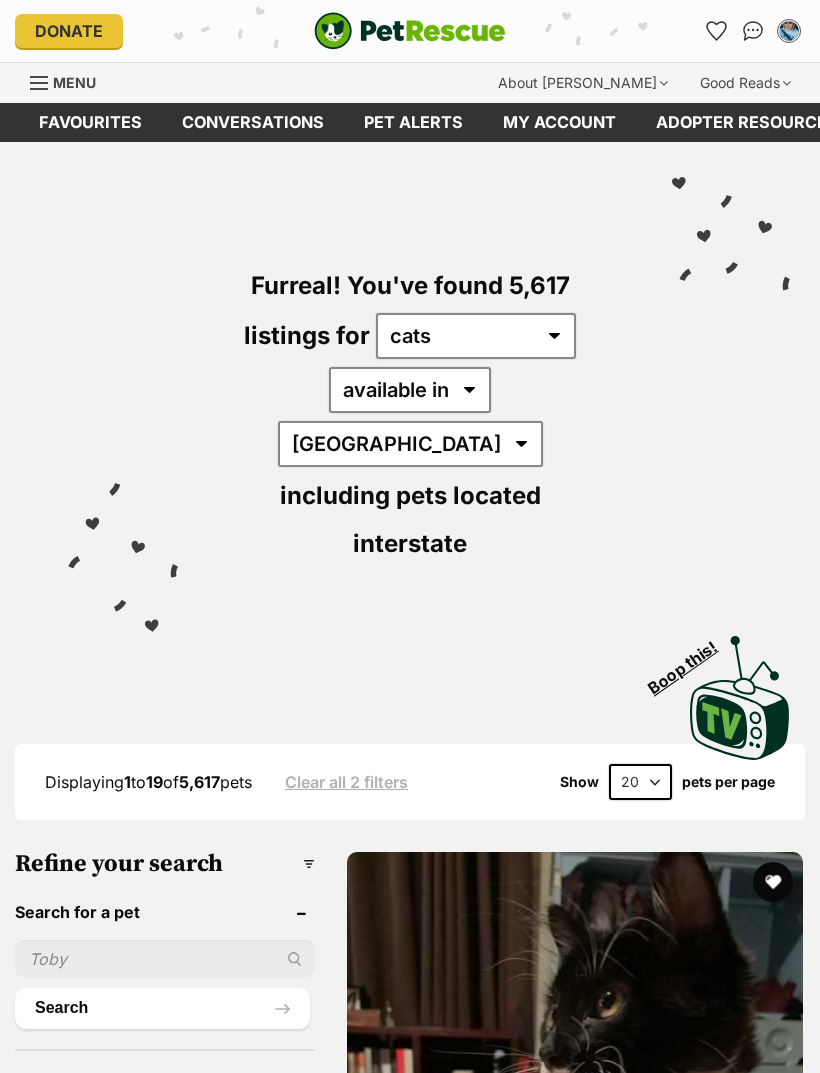 scroll, scrollTop: 0, scrollLeft: 0, axis: both 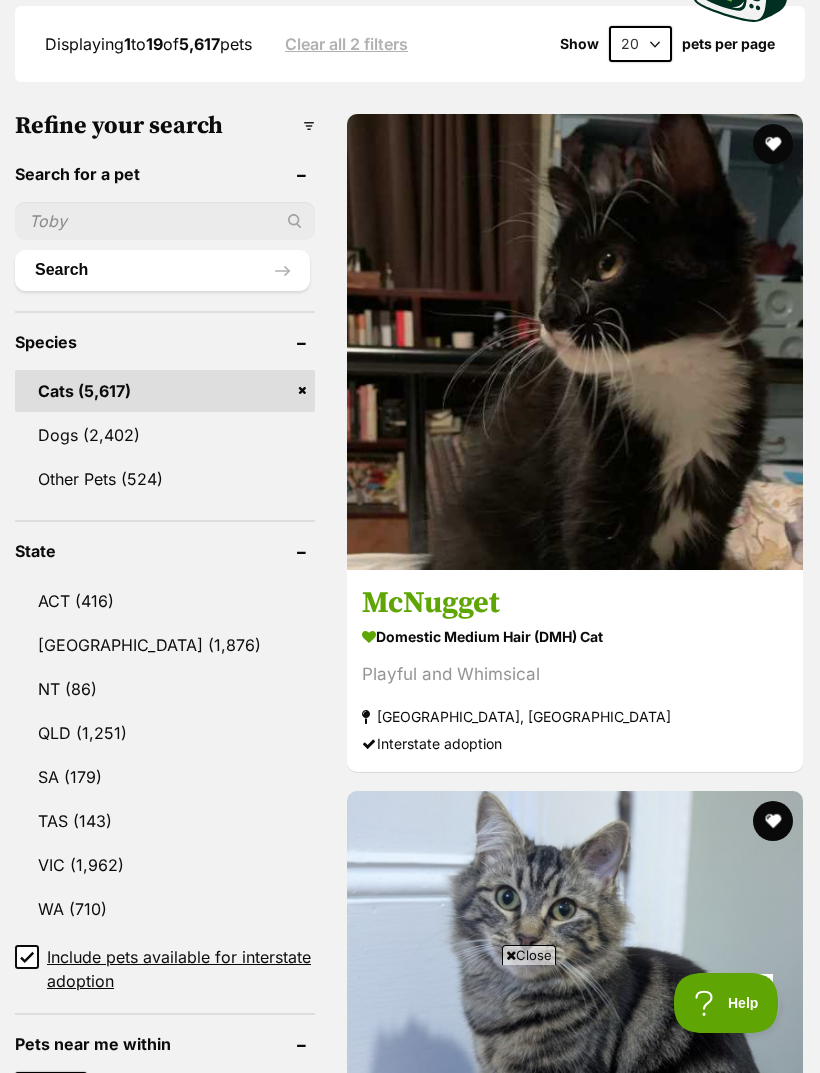 click on "VIC (1,962)" at bounding box center [165, 865] 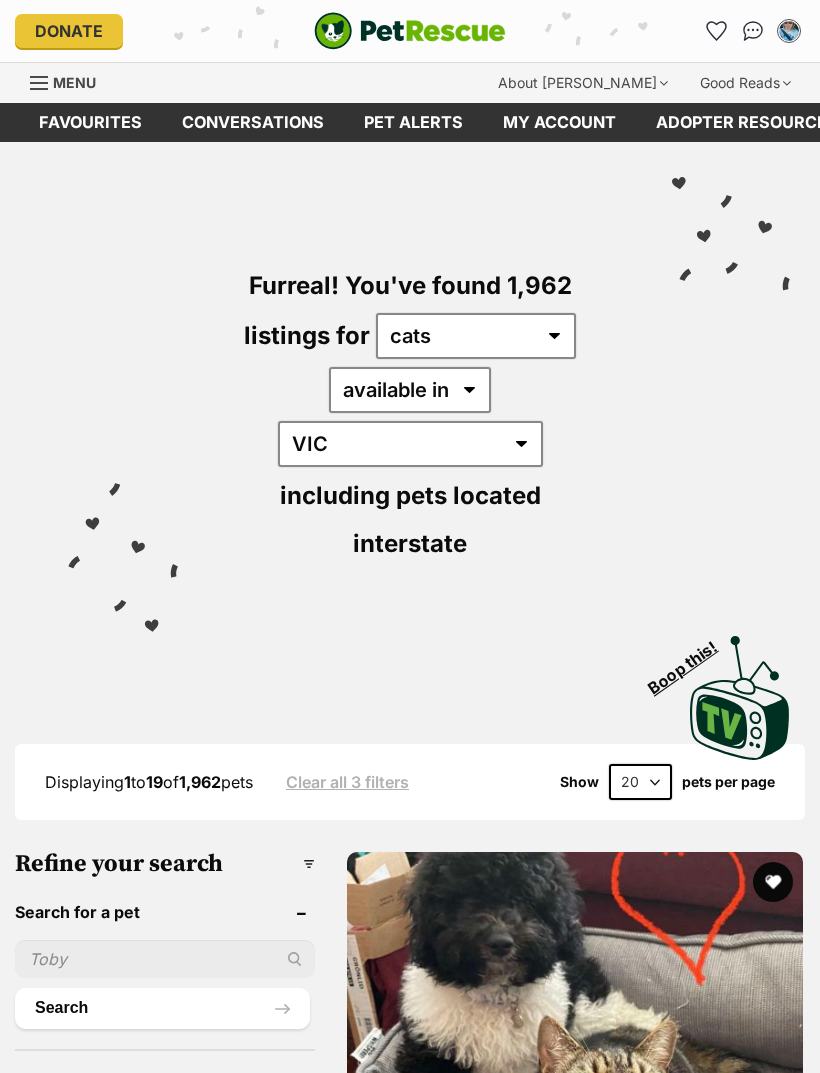 scroll, scrollTop: 0, scrollLeft: 0, axis: both 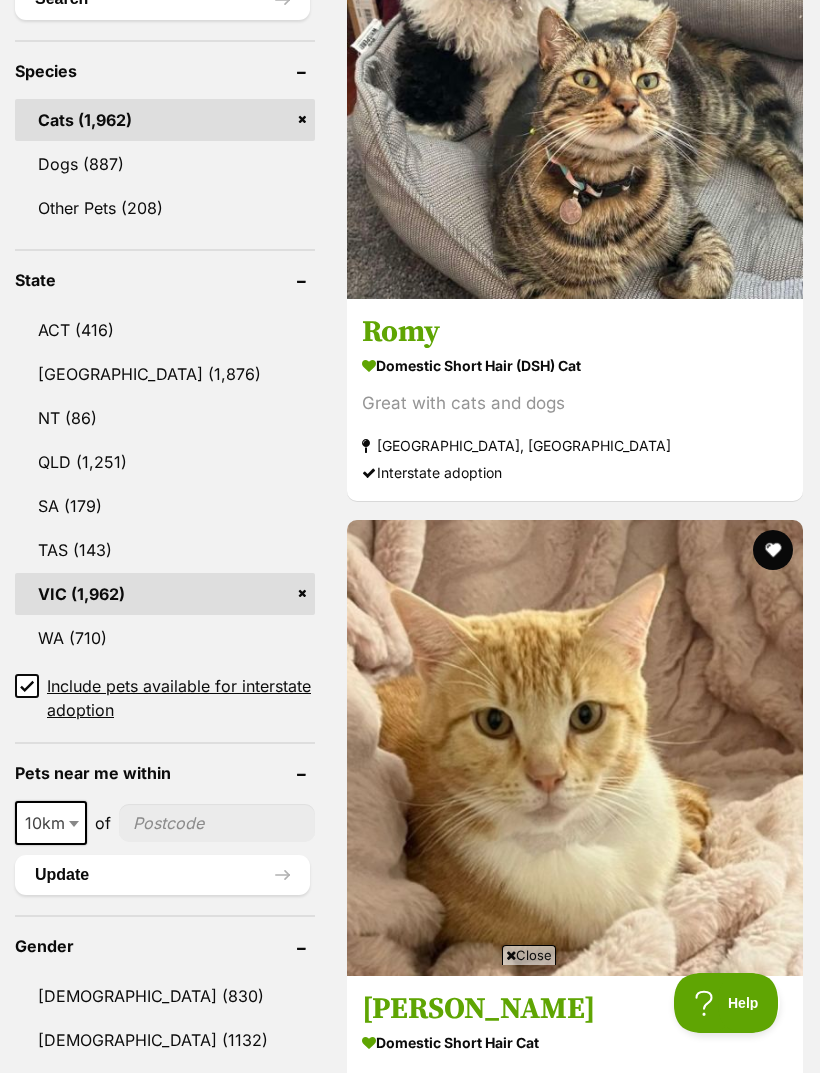 click on "WA (710)" at bounding box center (165, 638) 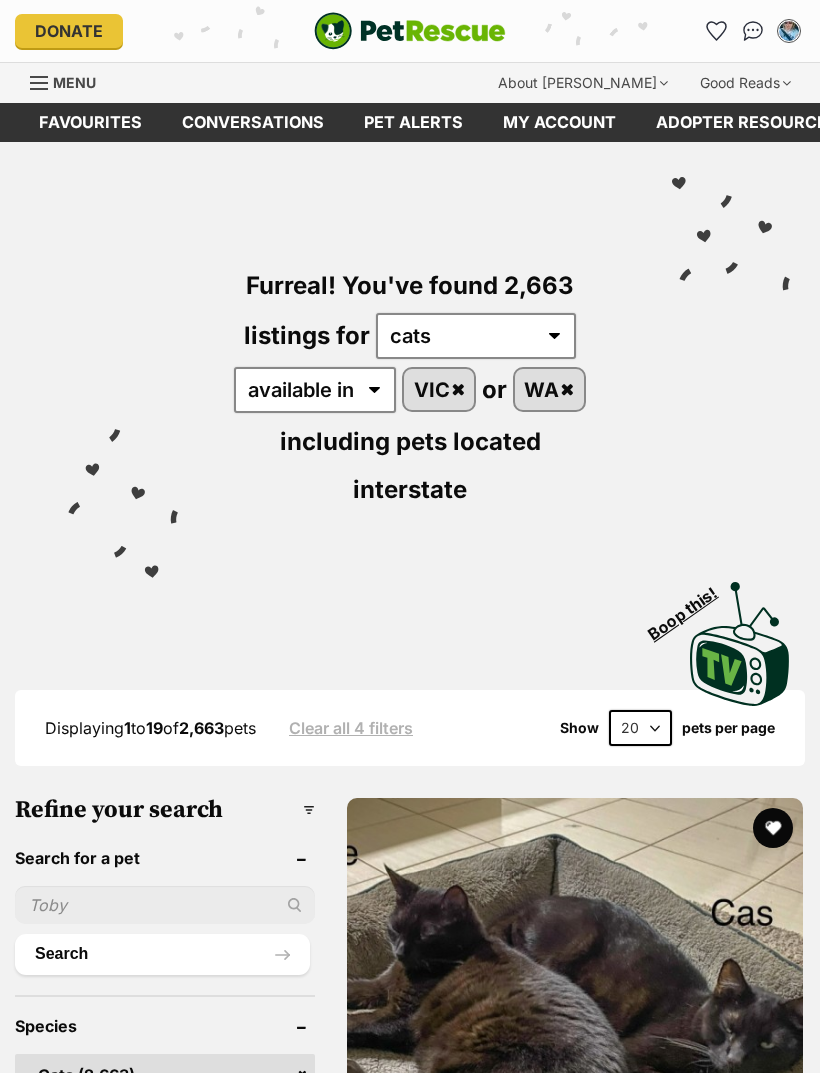 scroll, scrollTop: 0, scrollLeft: 0, axis: both 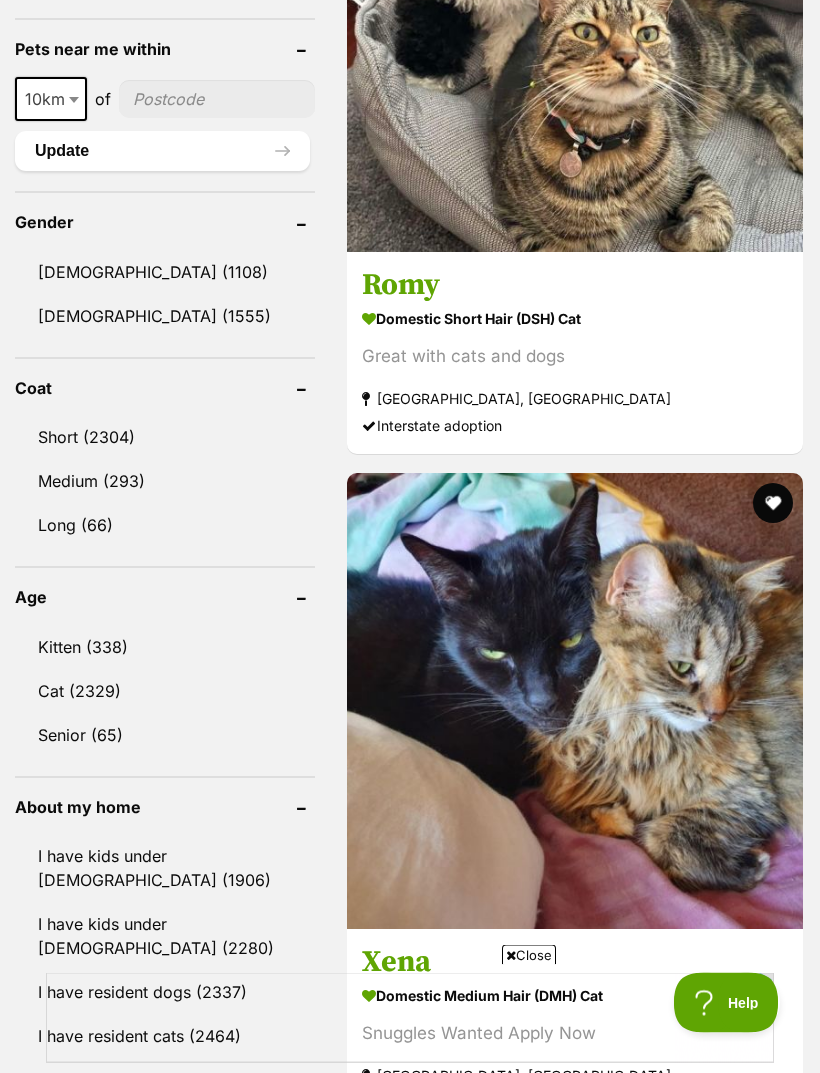 click on "Long (66)" at bounding box center [165, 526] 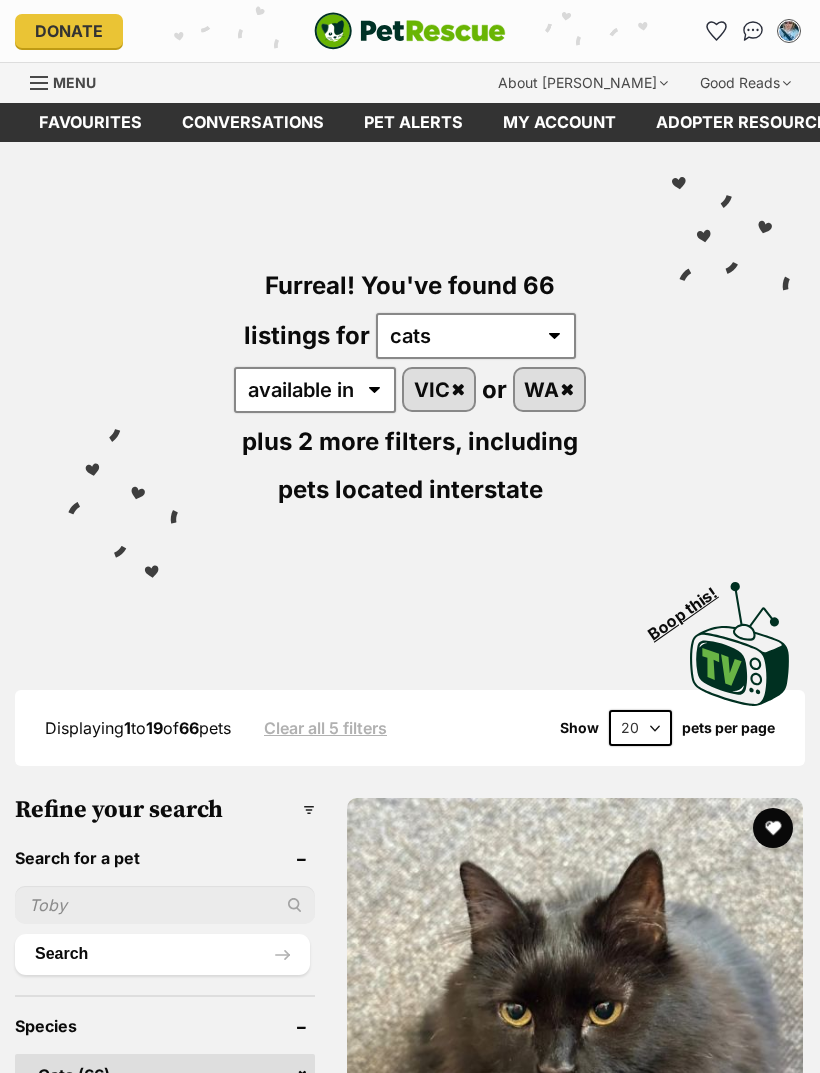 scroll, scrollTop: 0, scrollLeft: 0, axis: both 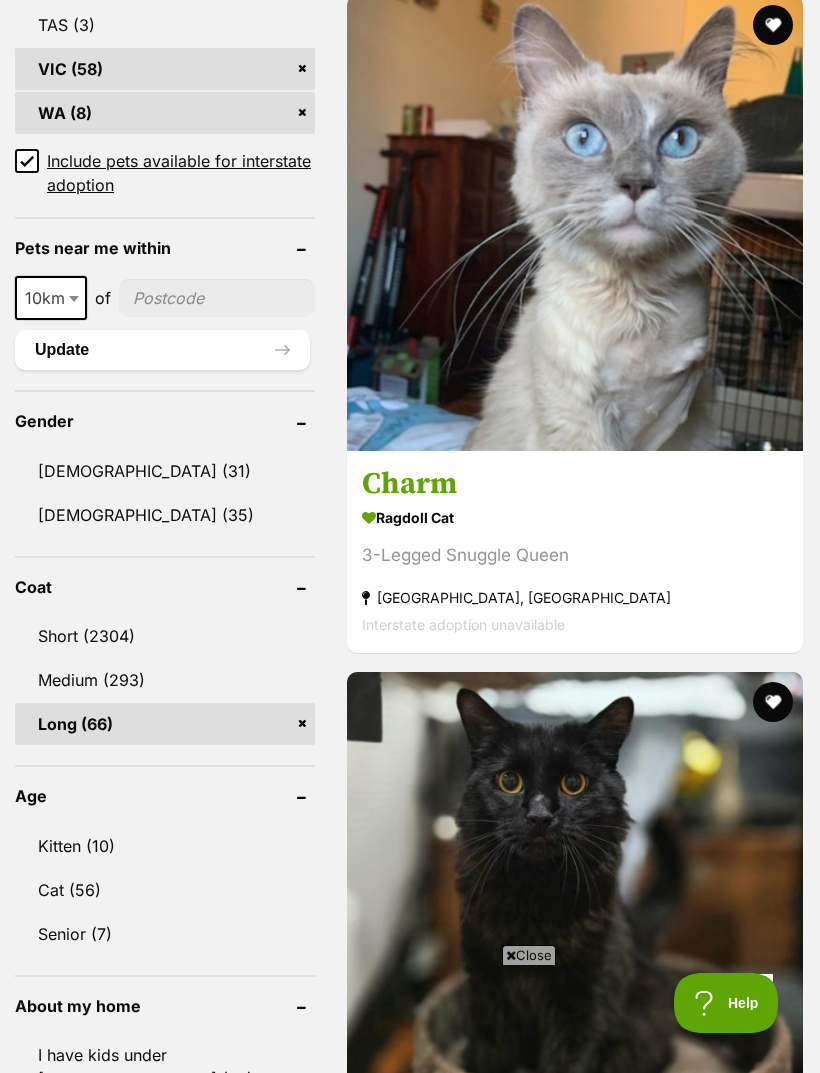 click on "Medium (293)" at bounding box center [165, 680] 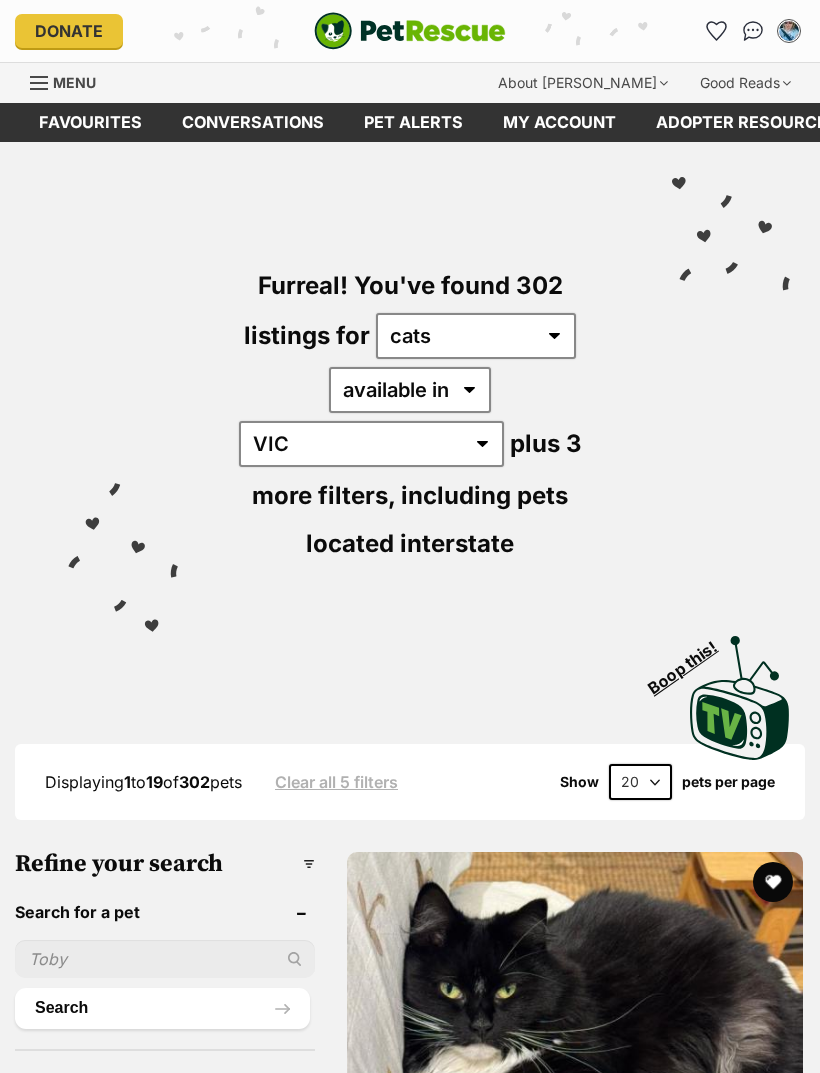 scroll, scrollTop: 0, scrollLeft: 0, axis: both 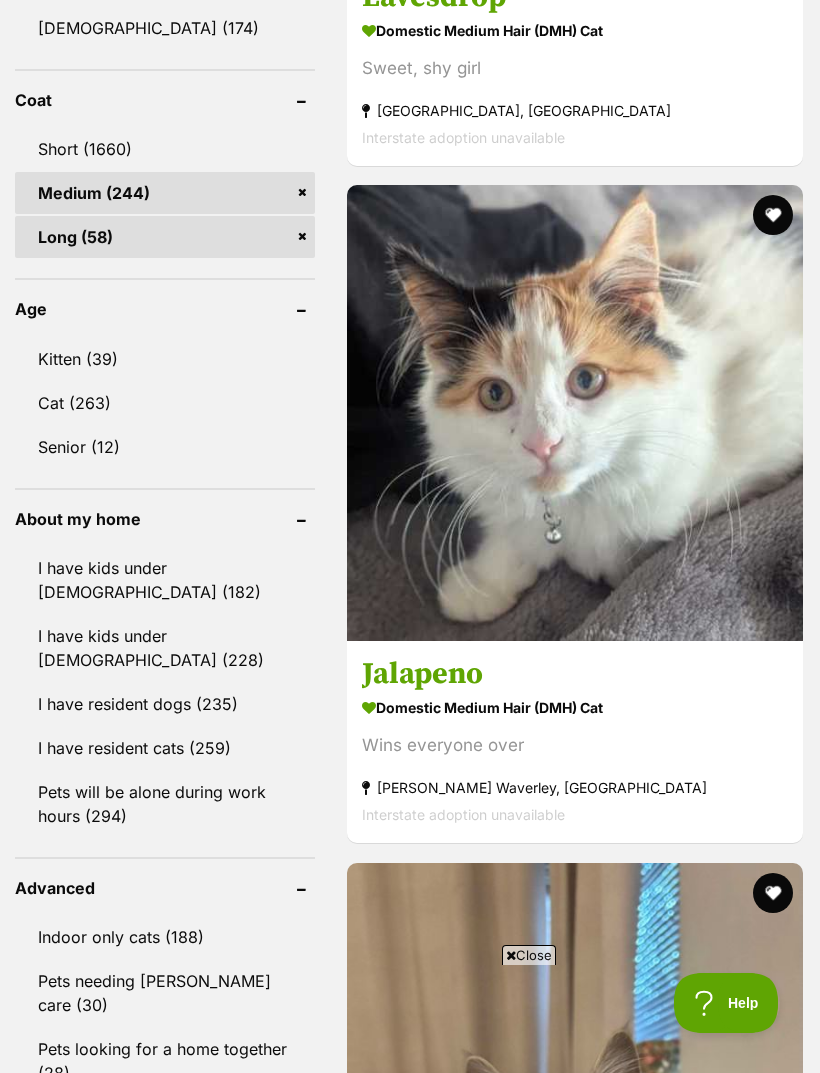click on "Kitten (39)" at bounding box center (165, 359) 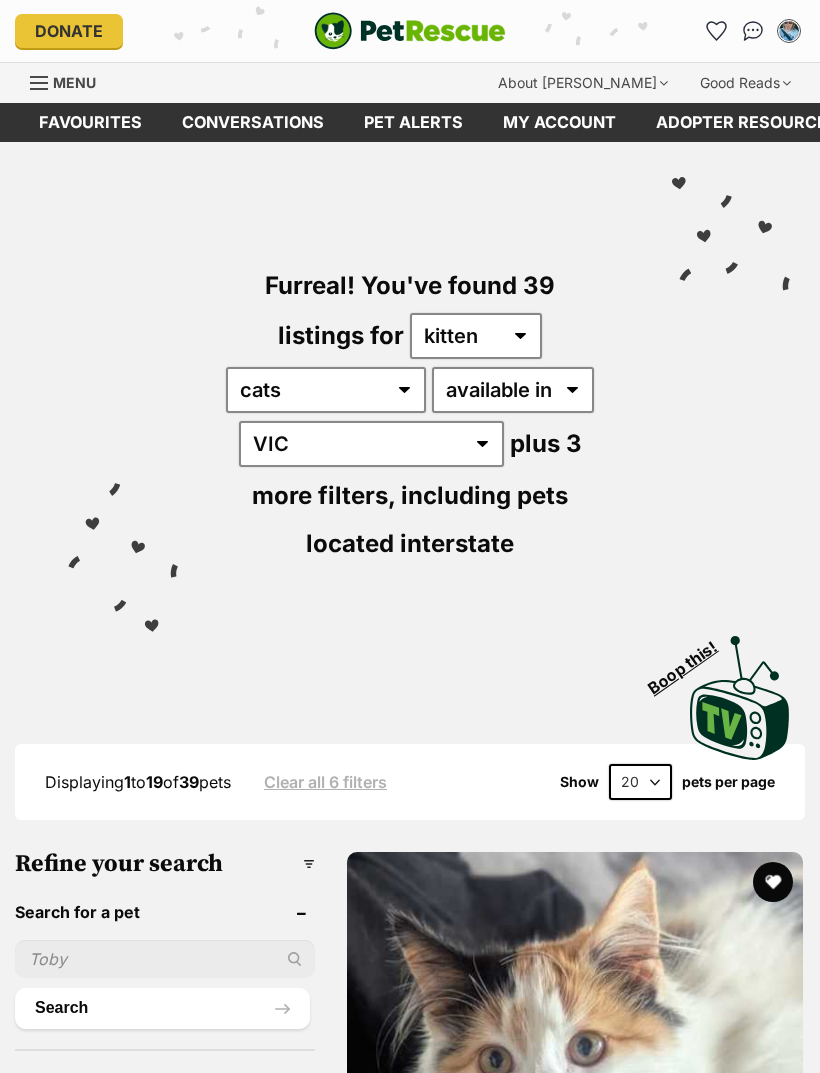 scroll, scrollTop: 0, scrollLeft: 0, axis: both 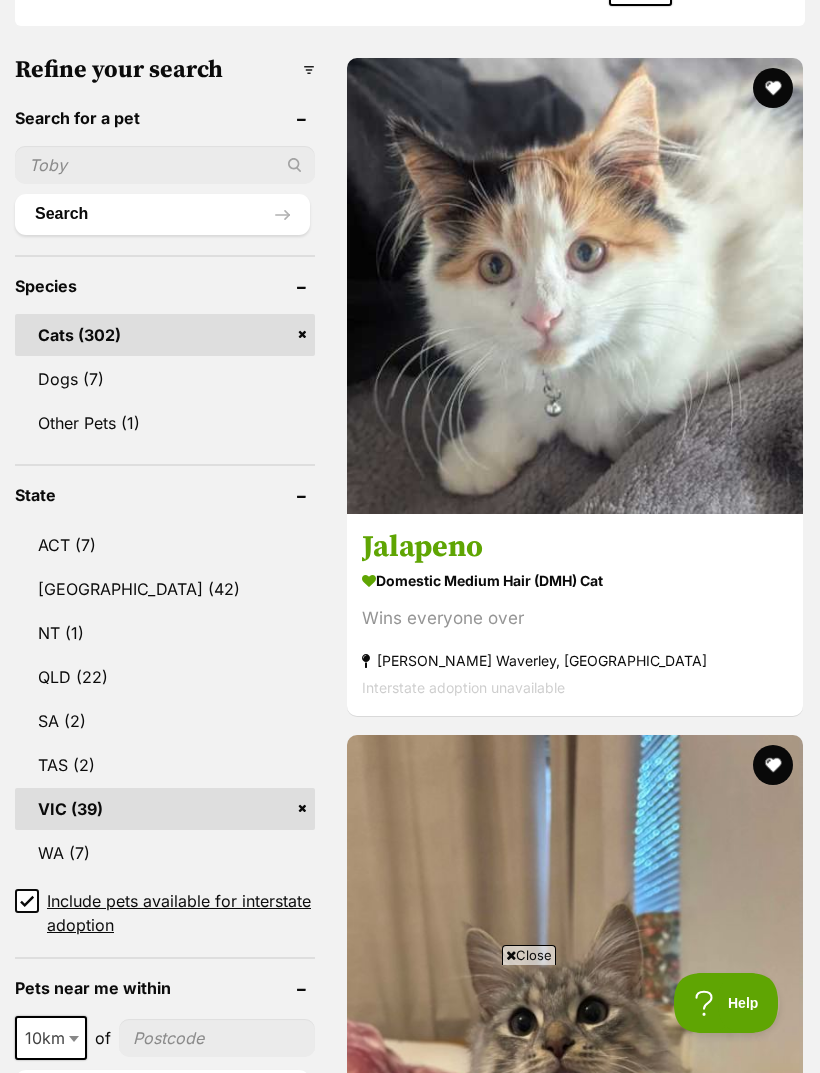 click at bounding box center [575, 1640] 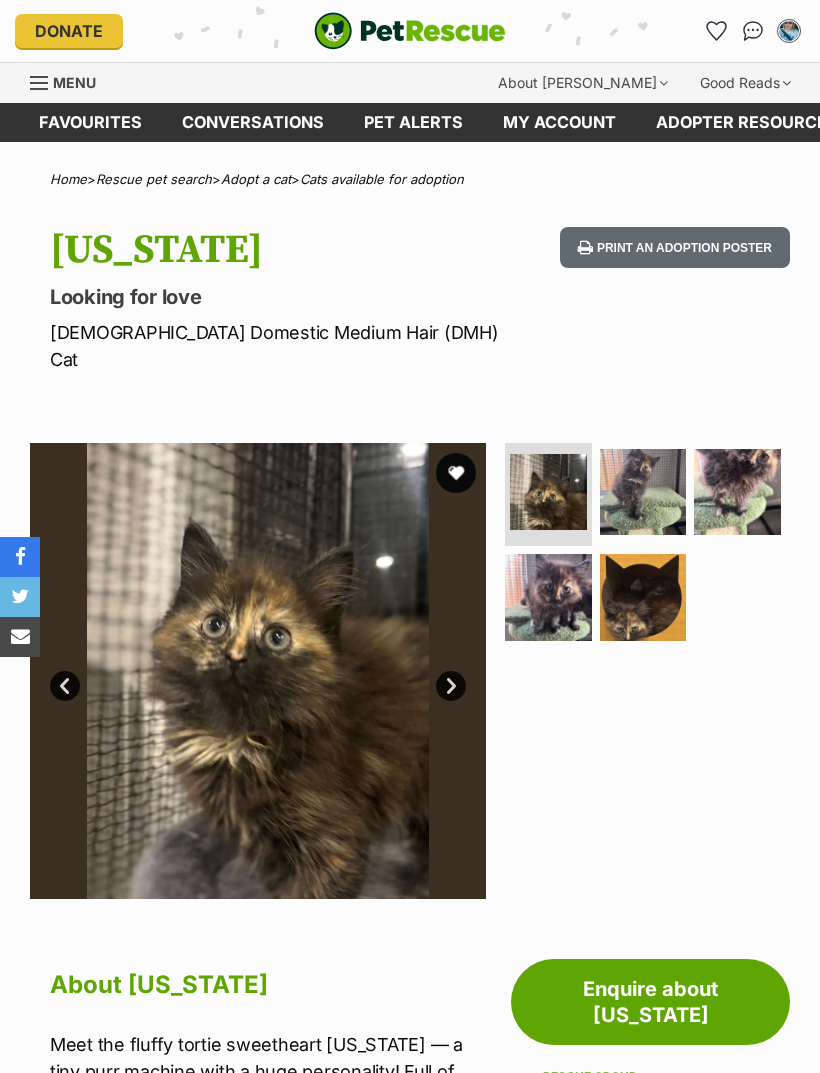 scroll, scrollTop: 0, scrollLeft: 0, axis: both 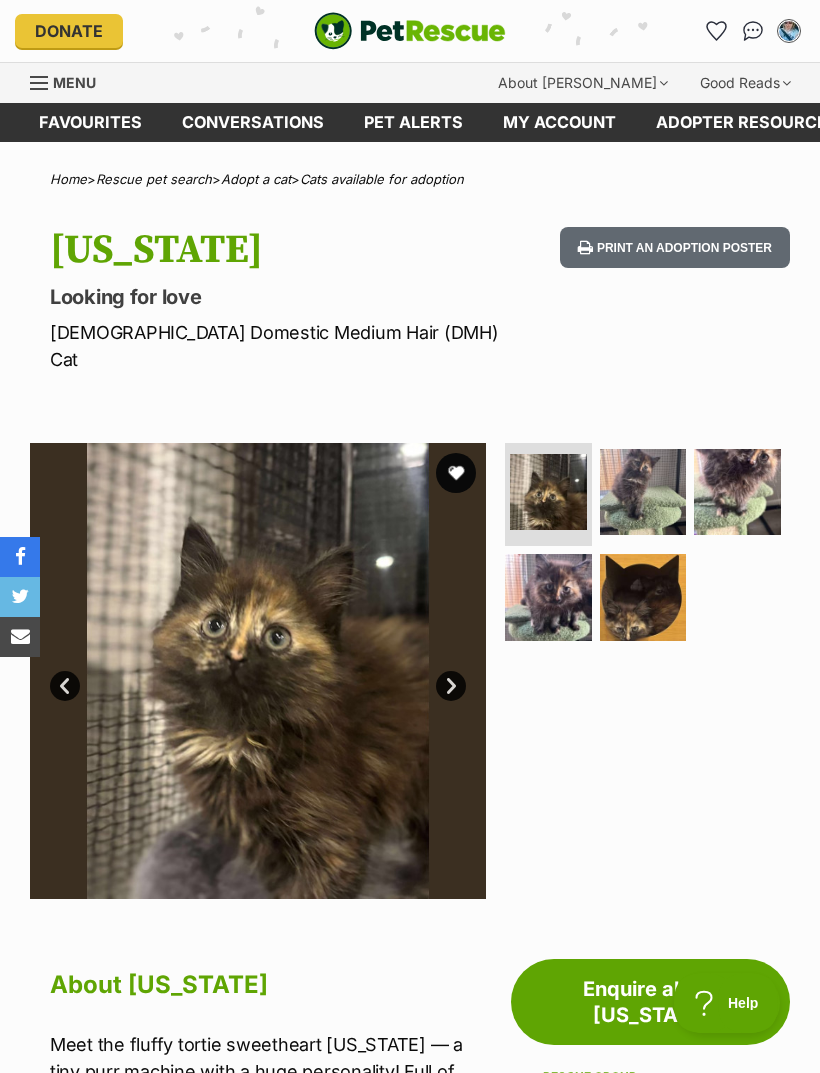 click on "Next" at bounding box center (451, 686) 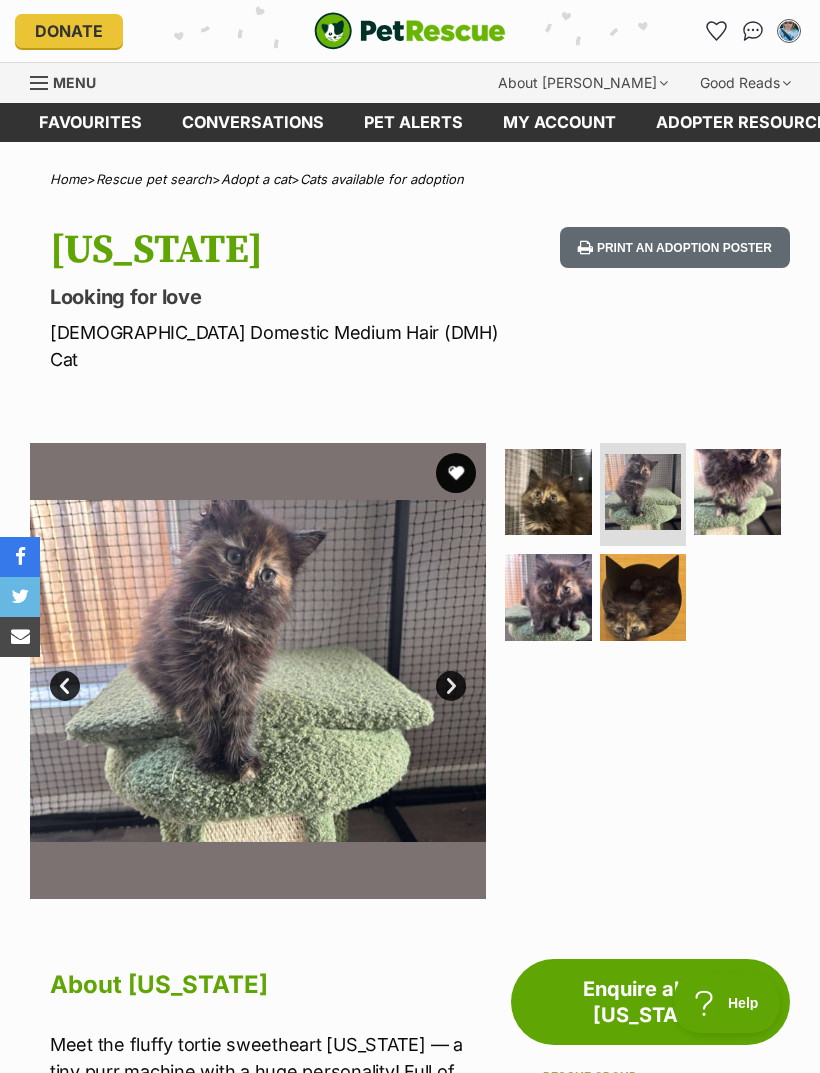 scroll, scrollTop: 0, scrollLeft: 0, axis: both 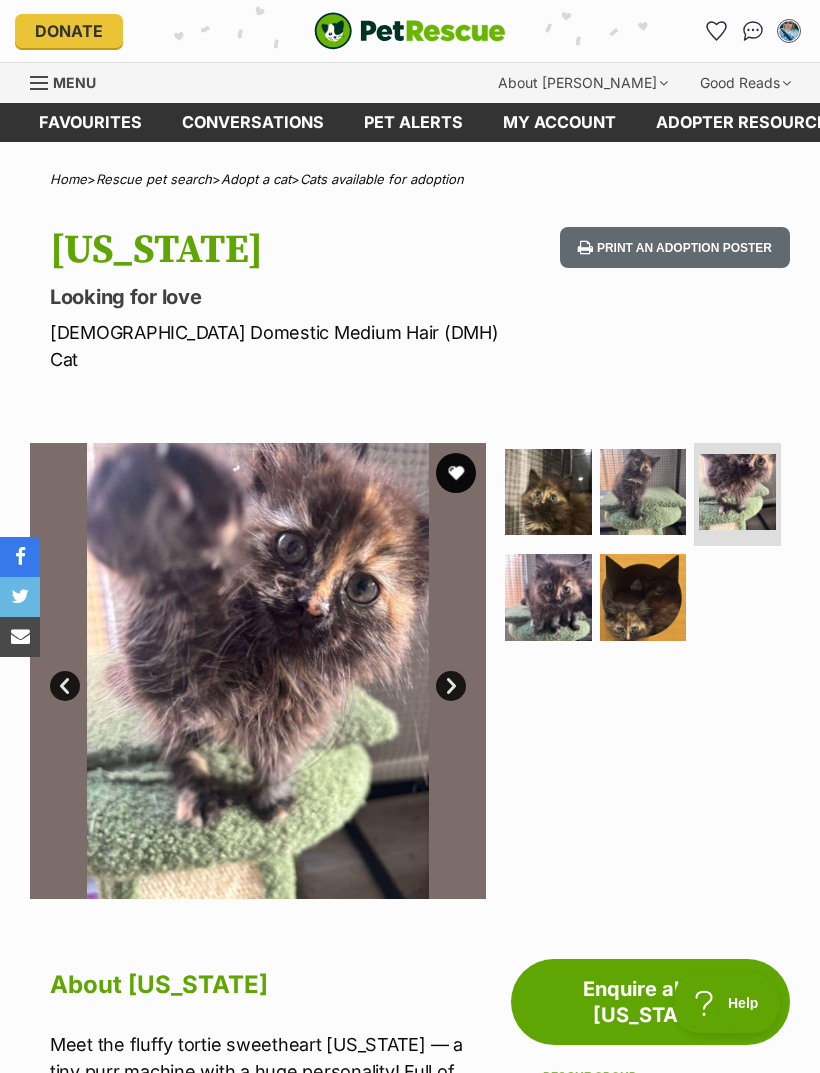 click on "Next" at bounding box center [451, 686] 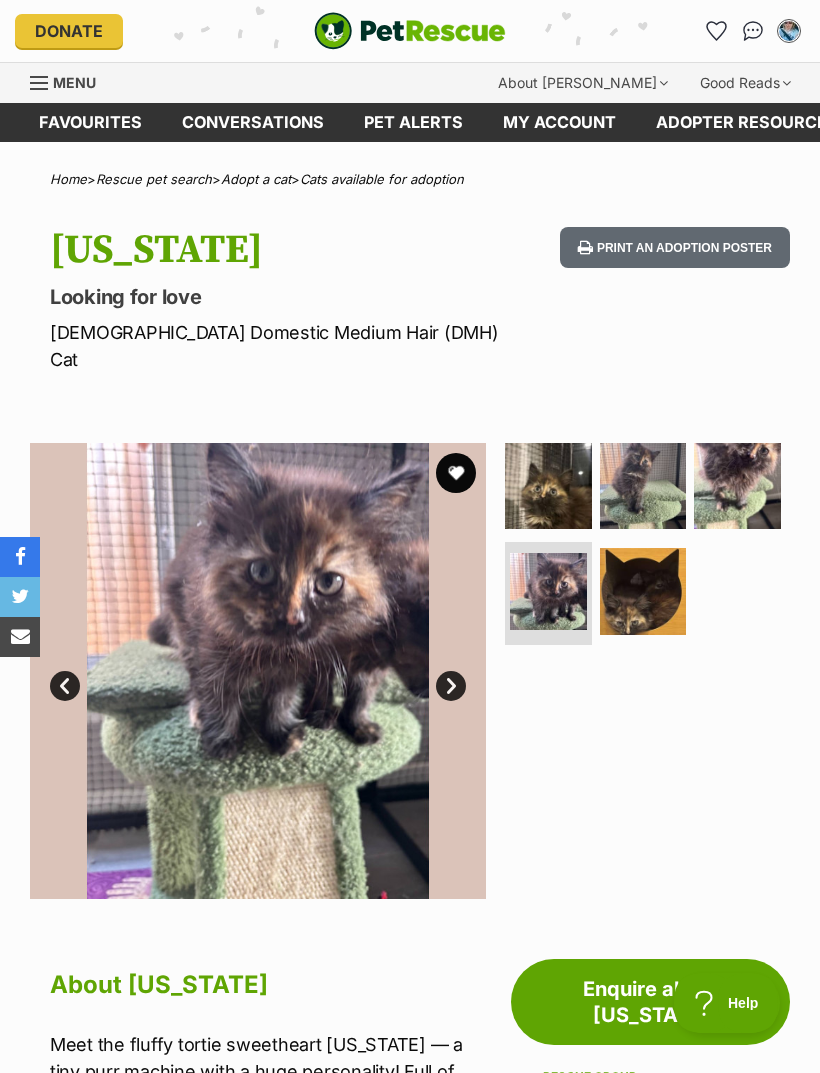 click on "Next" at bounding box center [451, 686] 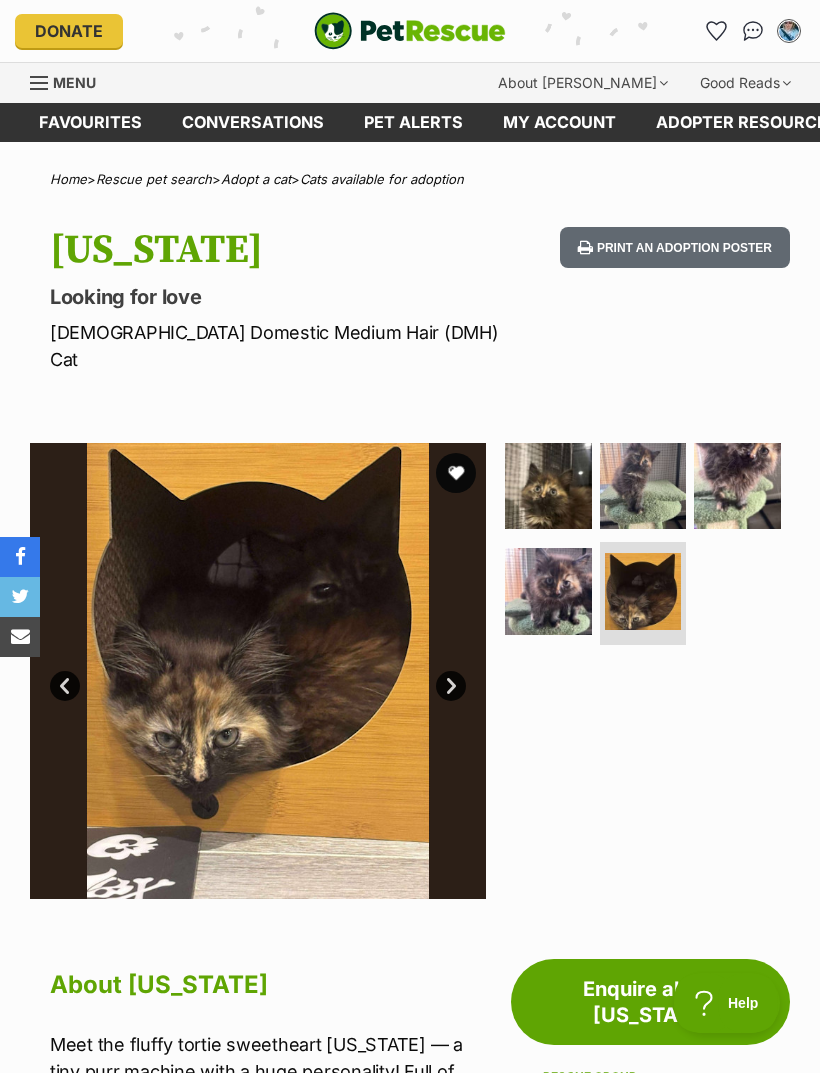 click on "Next" at bounding box center (451, 686) 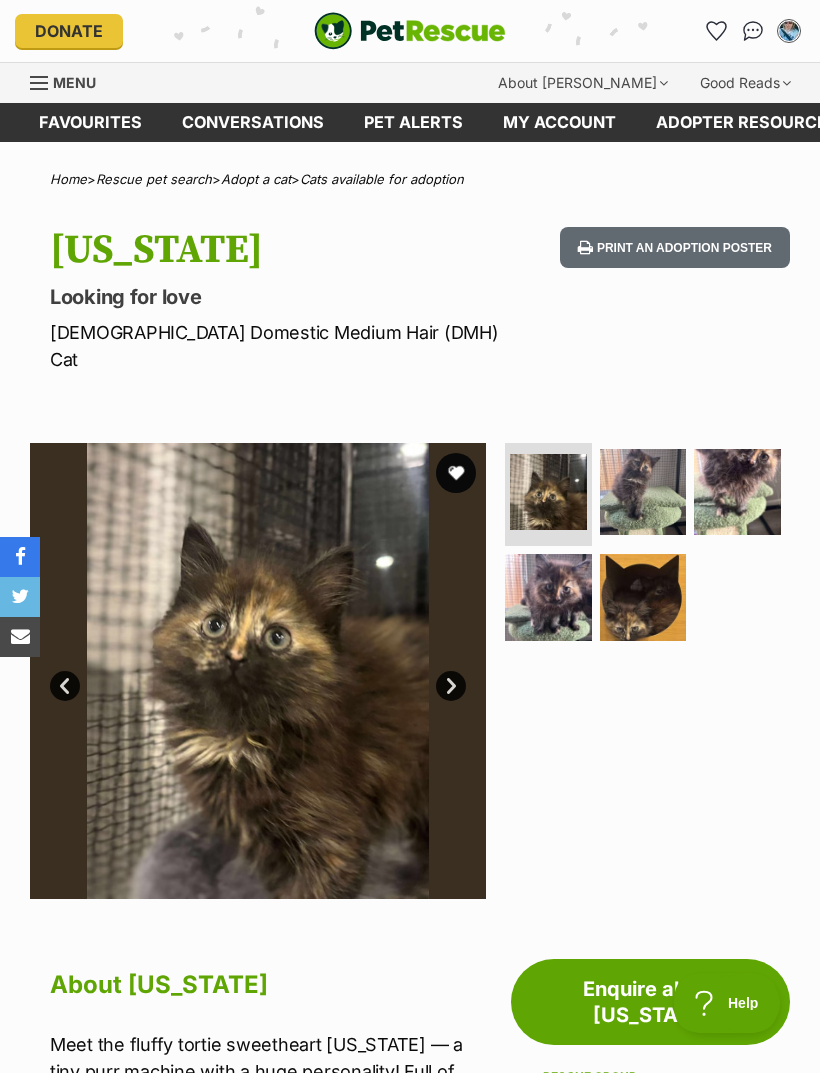 click on "Prev" at bounding box center [65, 686] 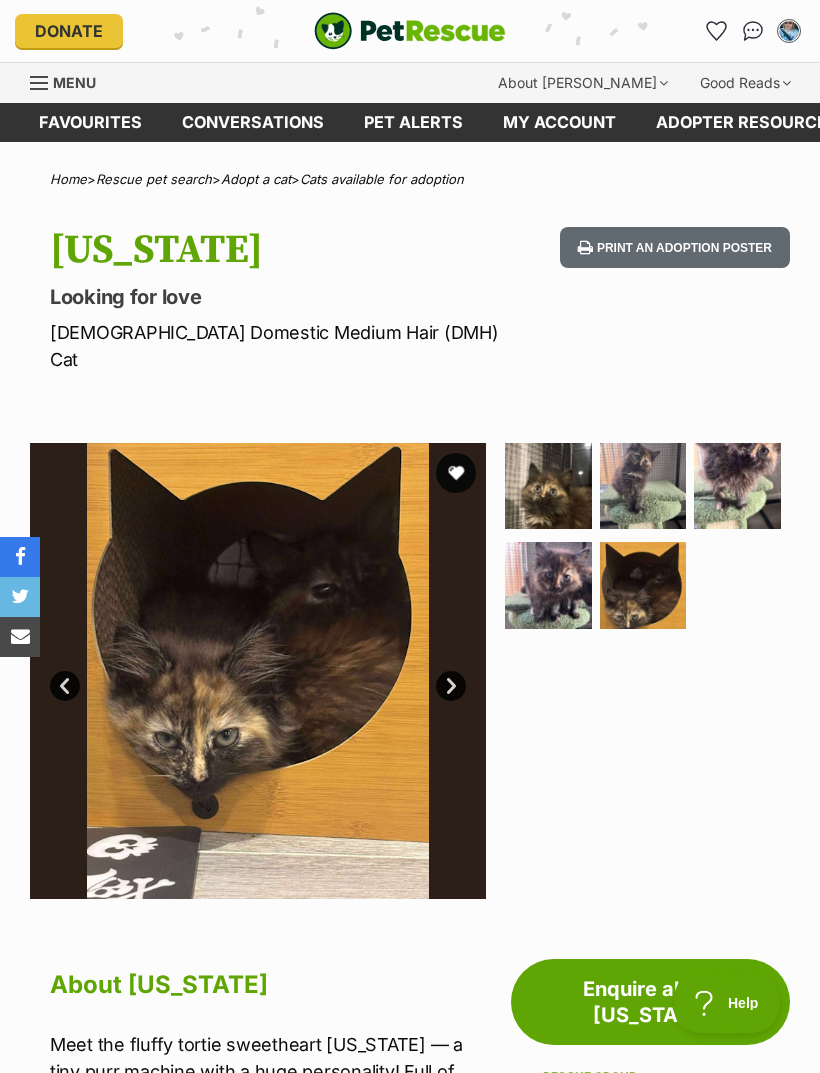click at bounding box center [258, 671] 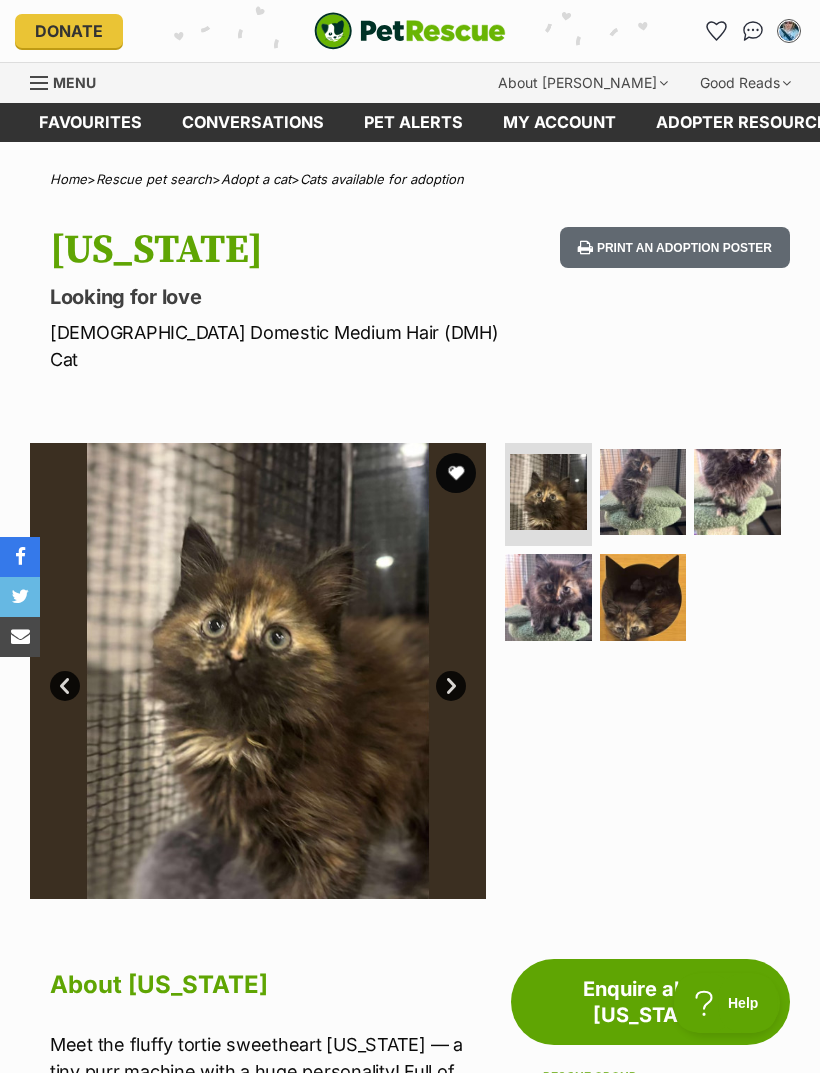 click on "Next" at bounding box center (451, 686) 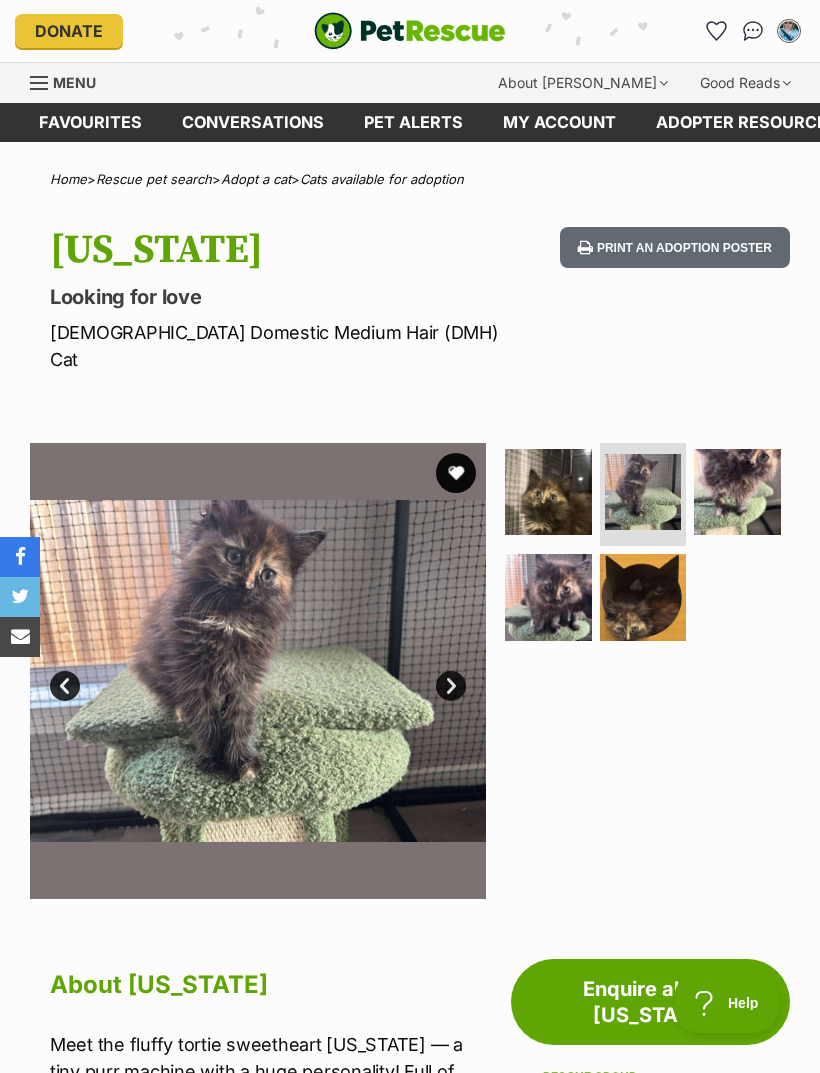 click at bounding box center (258, 671) 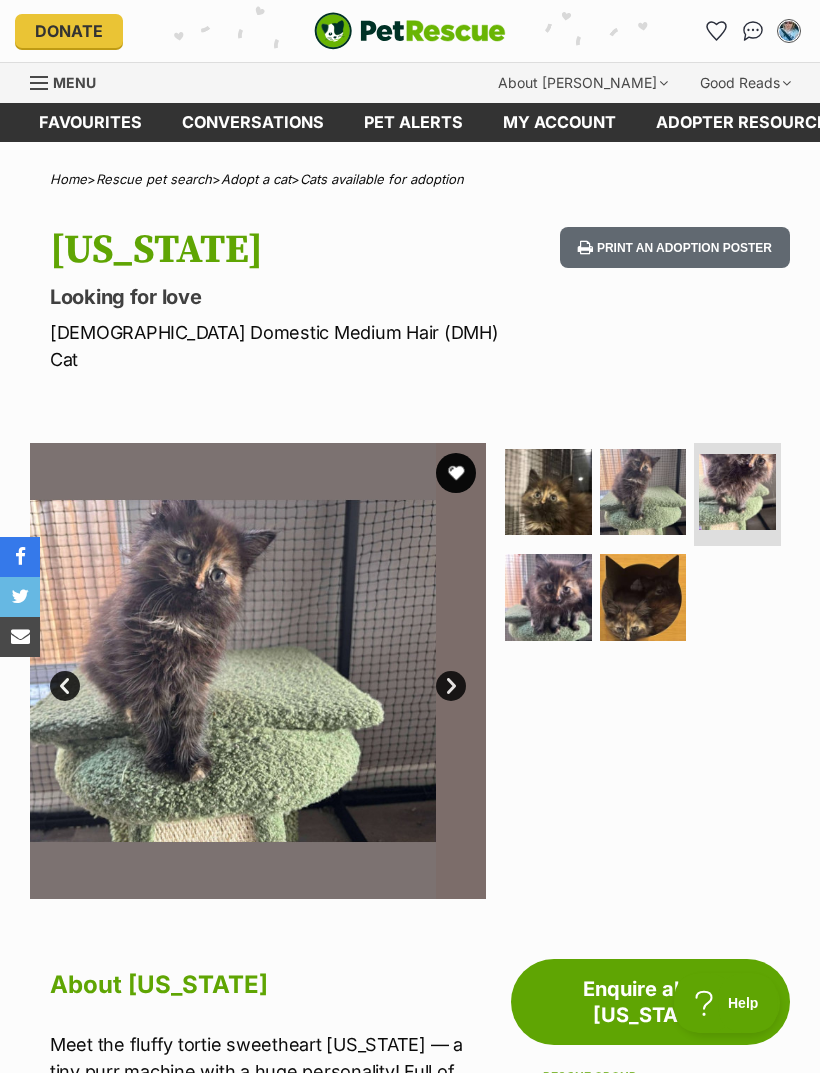 click at bounding box center [664, 671] 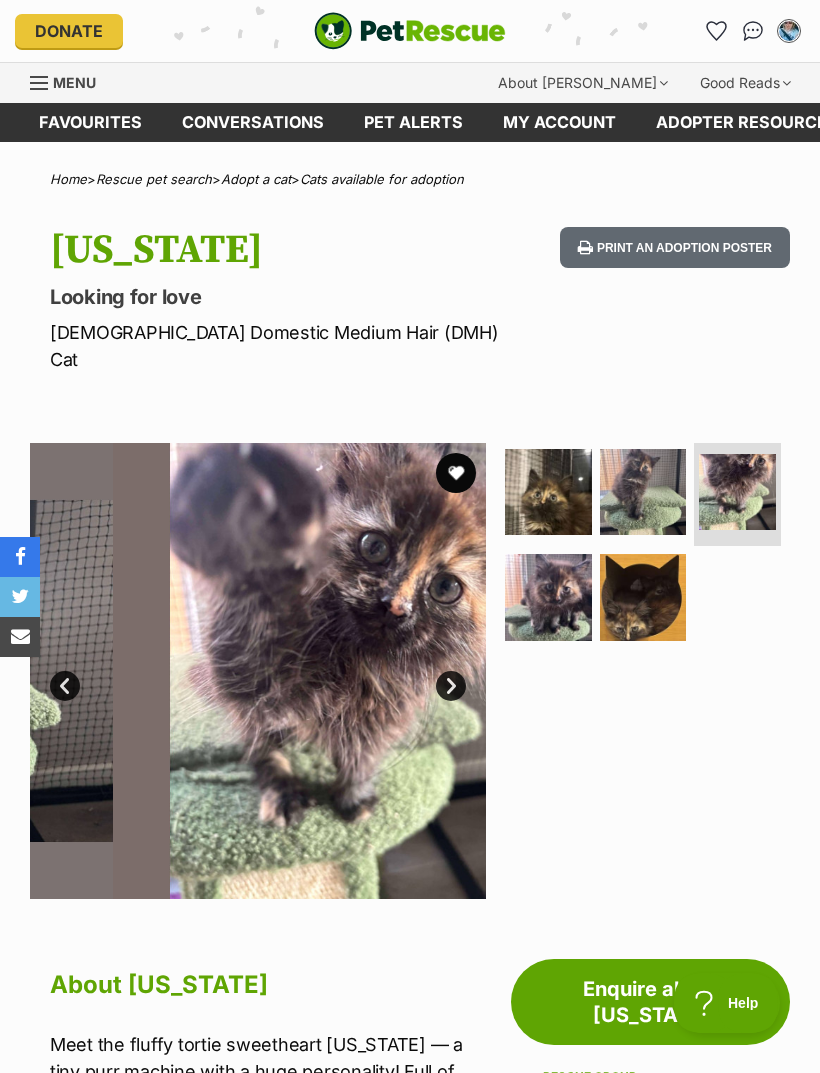 click at bounding box center [341, 671] 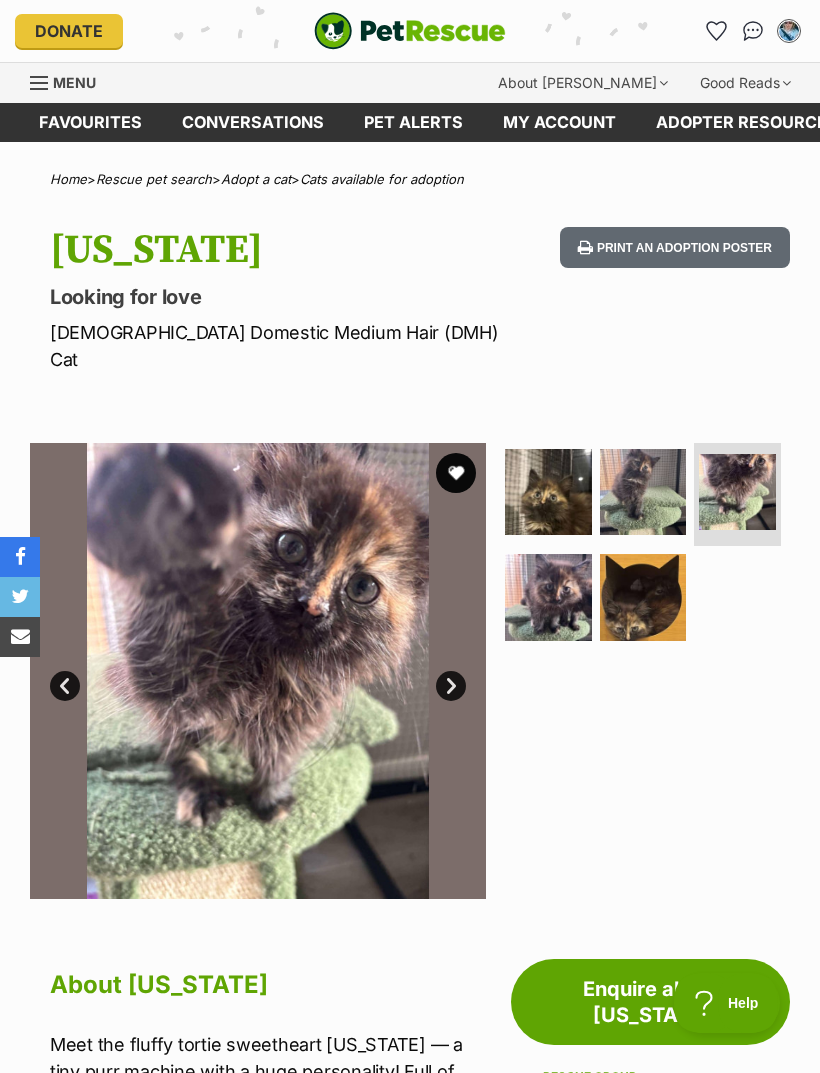 click at bounding box center [258, 671] 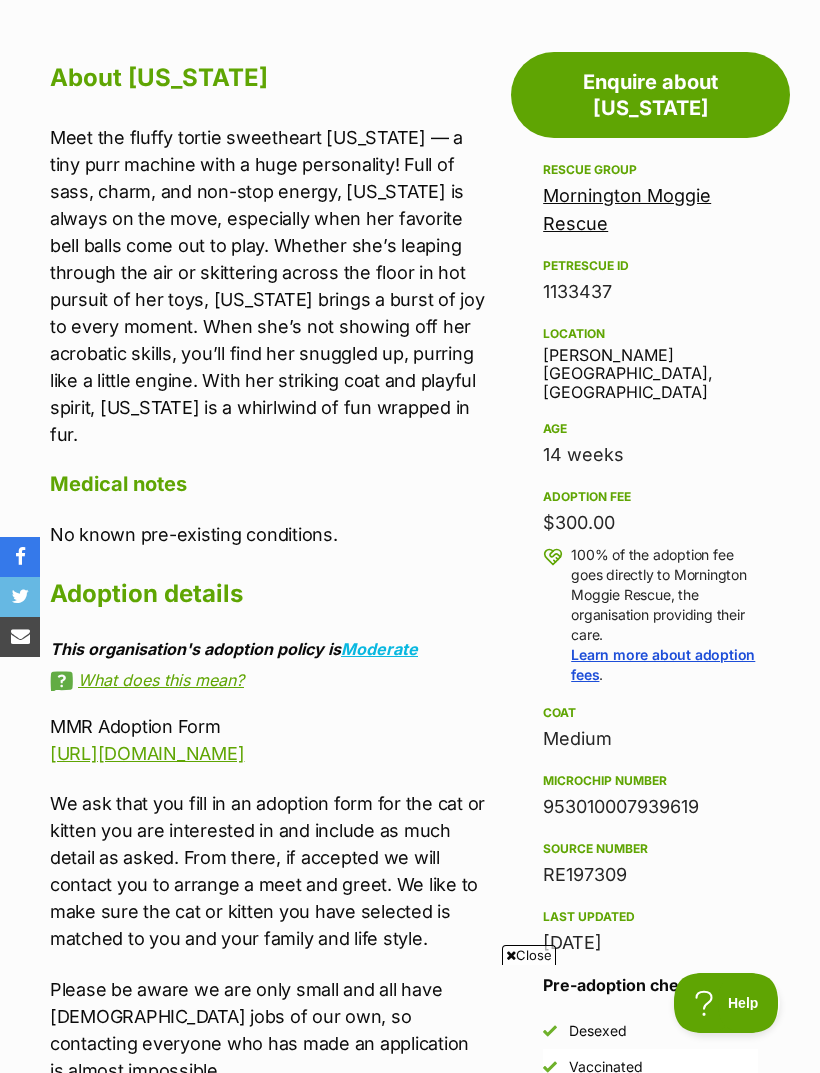 scroll, scrollTop: 1162, scrollLeft: 0, axis: vertical 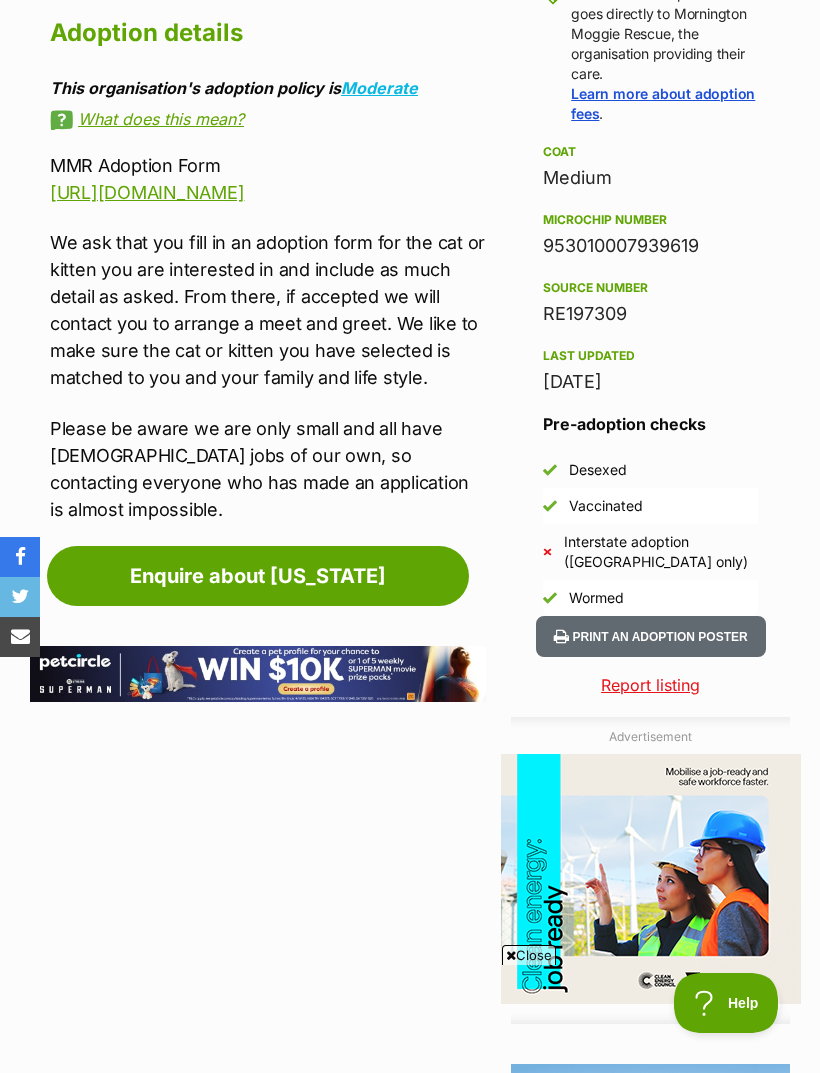 click on "https://forms.gle/uGp5jQ76849n8Cno7" at bounding box center (147, 192) 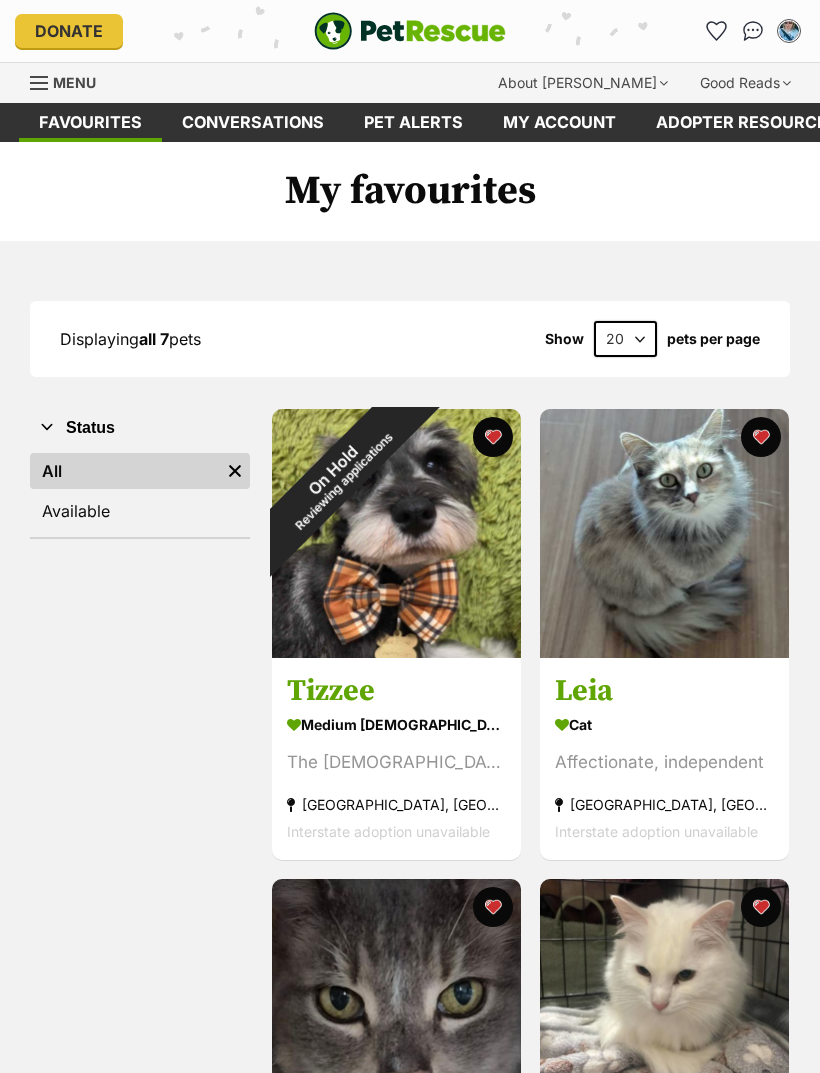 scroll, scrollTop: 0, scrollLeft: 0, axis: both 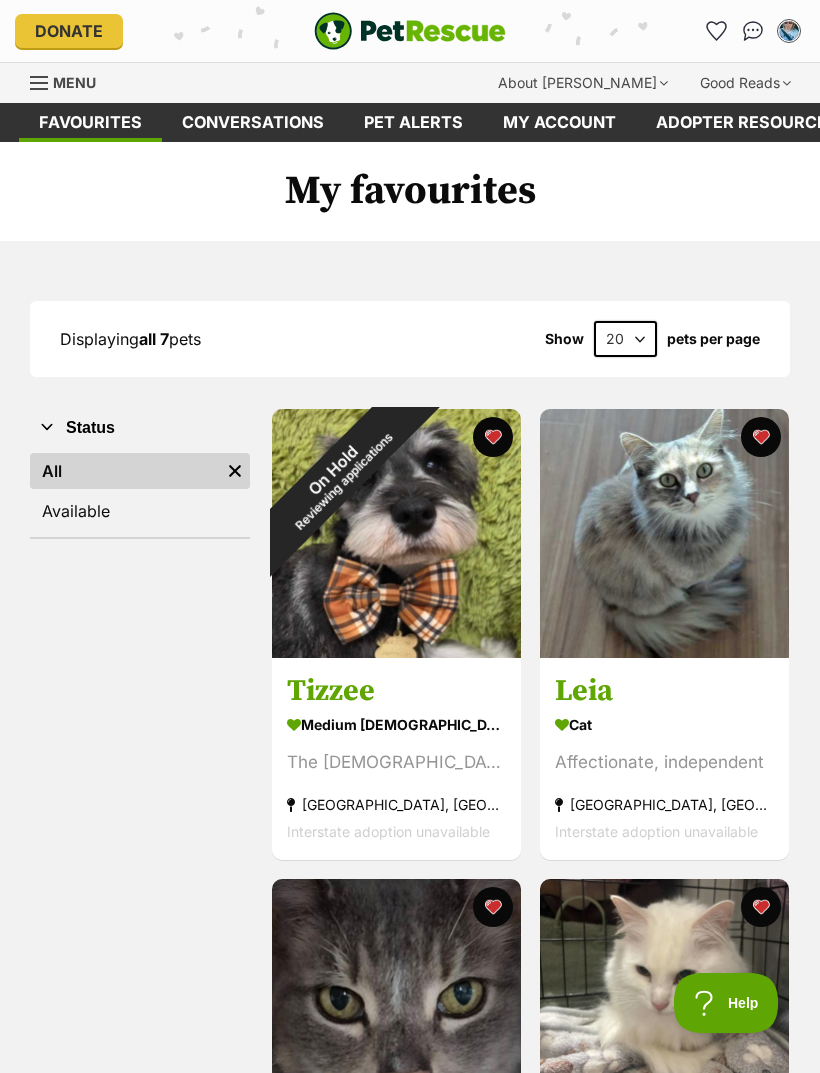 click at bounding box center [40, 83] 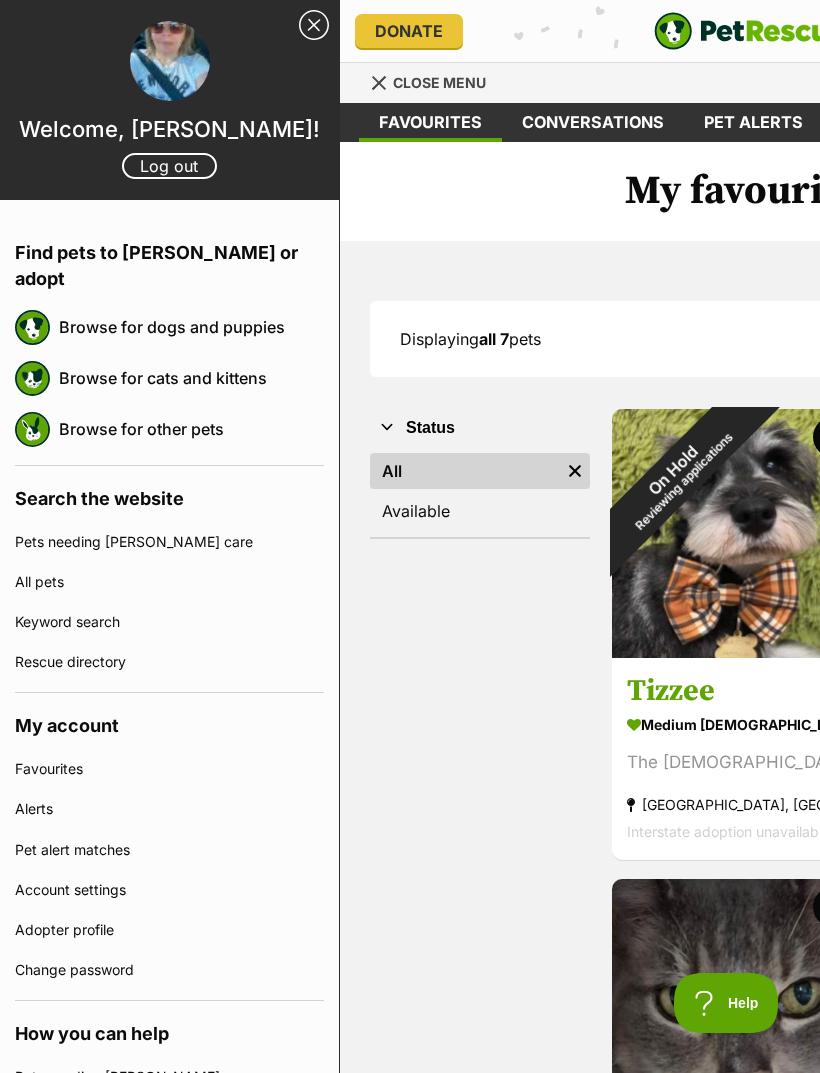 click on "Browse for cats and kittens" at bounding box center (191, 378) 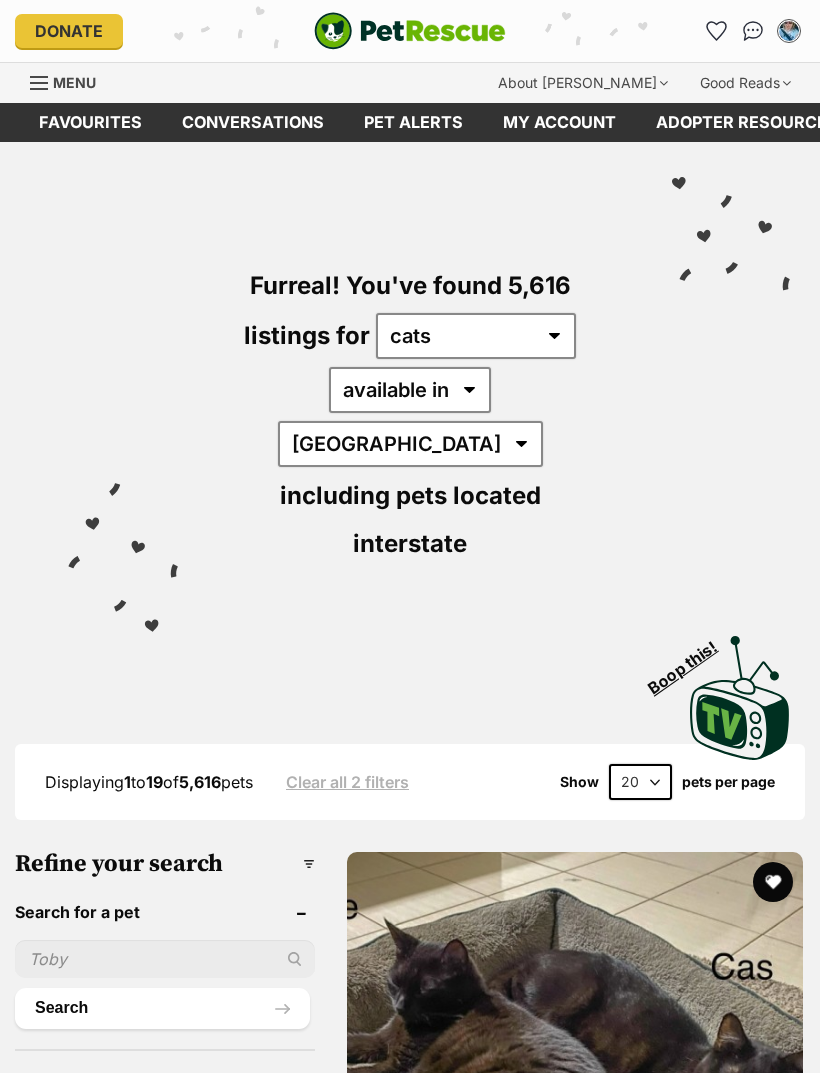 scroll, scrollTop: 0, scrollLeft: 0, axis: both 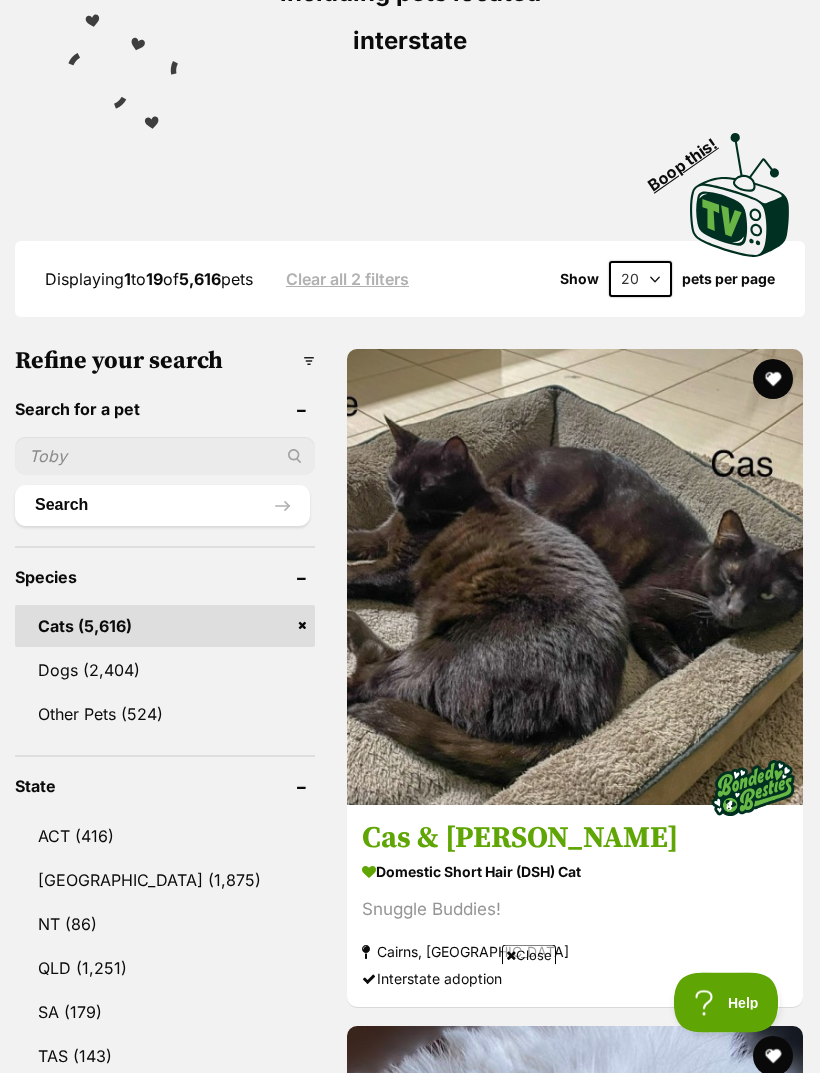 click on "Ragdoll Cat" at bounding box center (575, 1549) 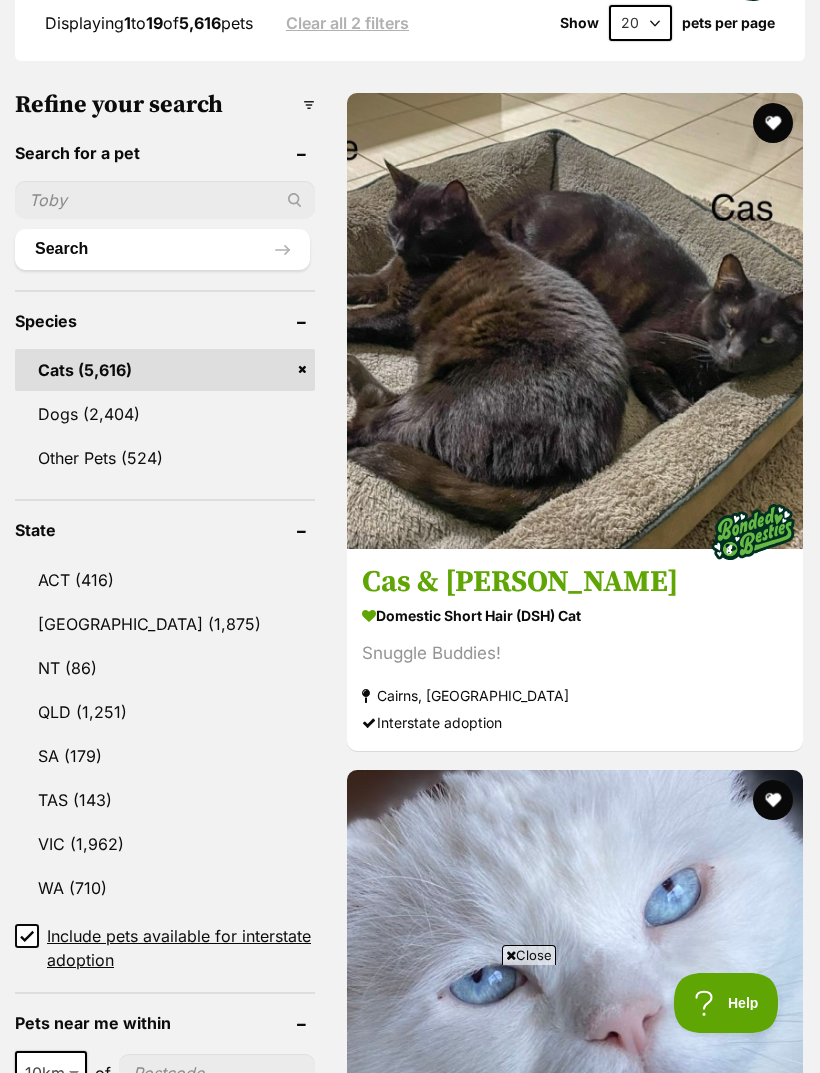 scroll, scrollTop: 758, scrollLeft: 0, axis: vertical 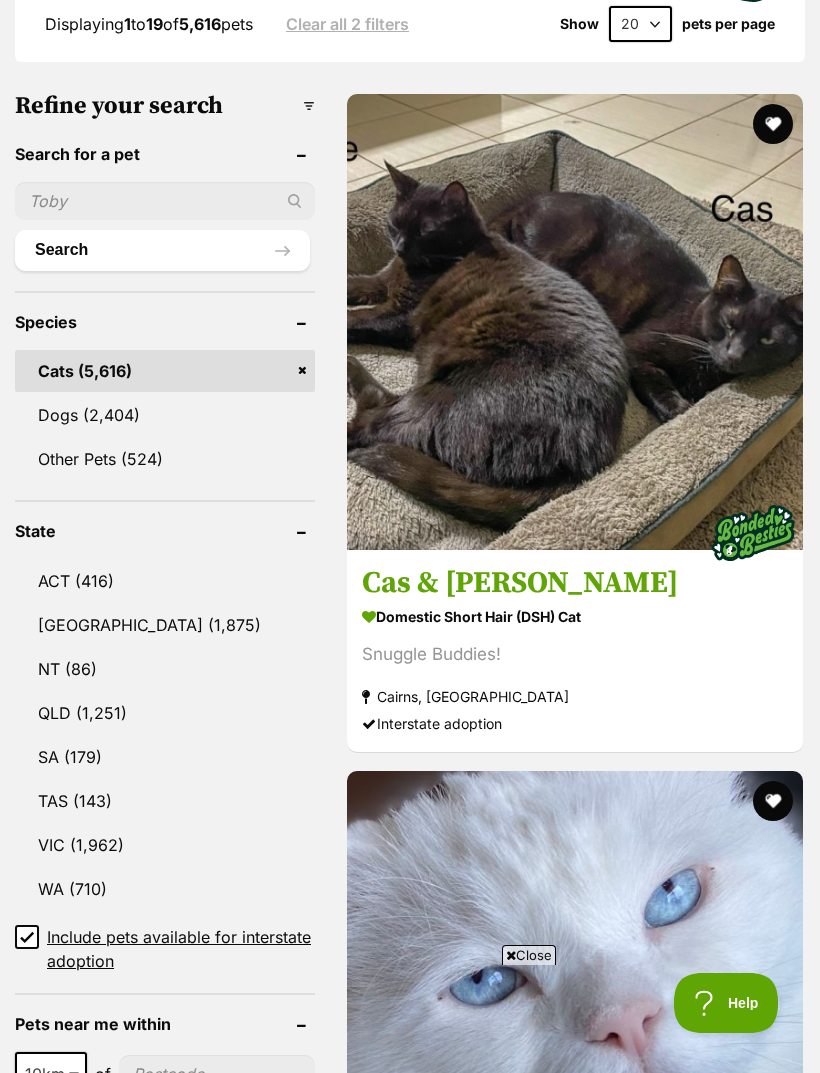 click on "VIC (1,962)" at bounding box center [165, 845] 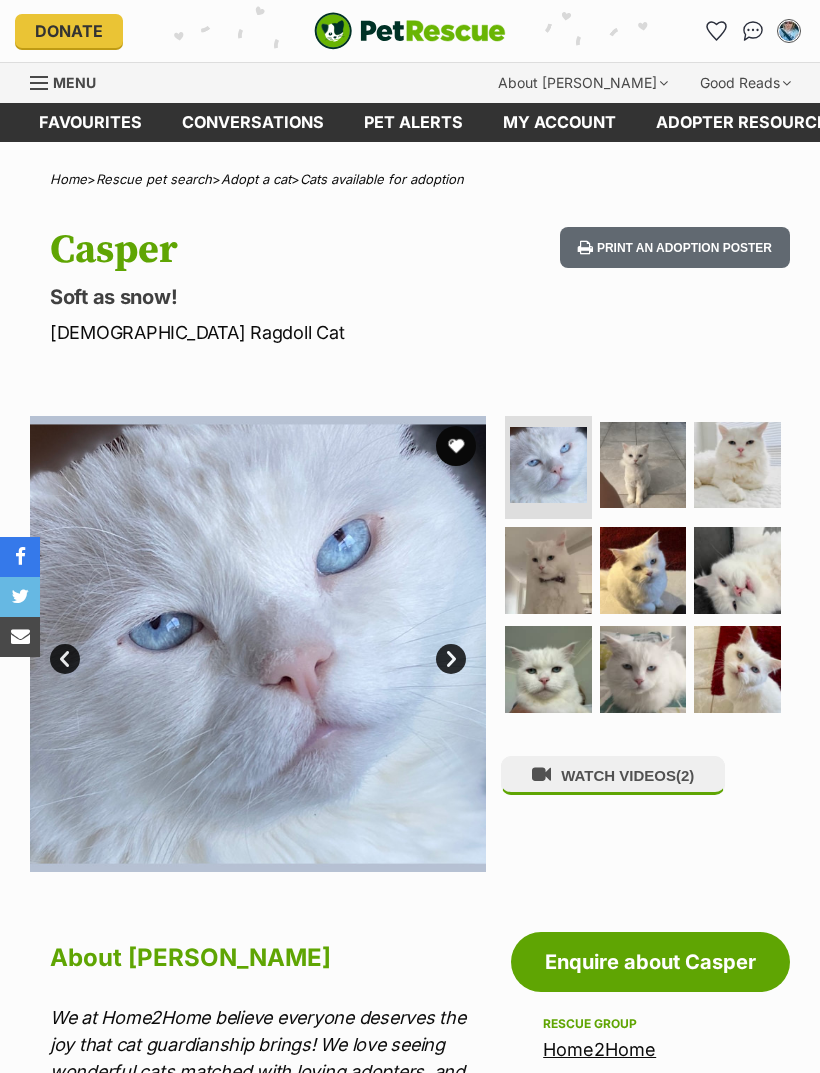 scroll, scrollTop: 0, scrollLeft: 0, axis: both 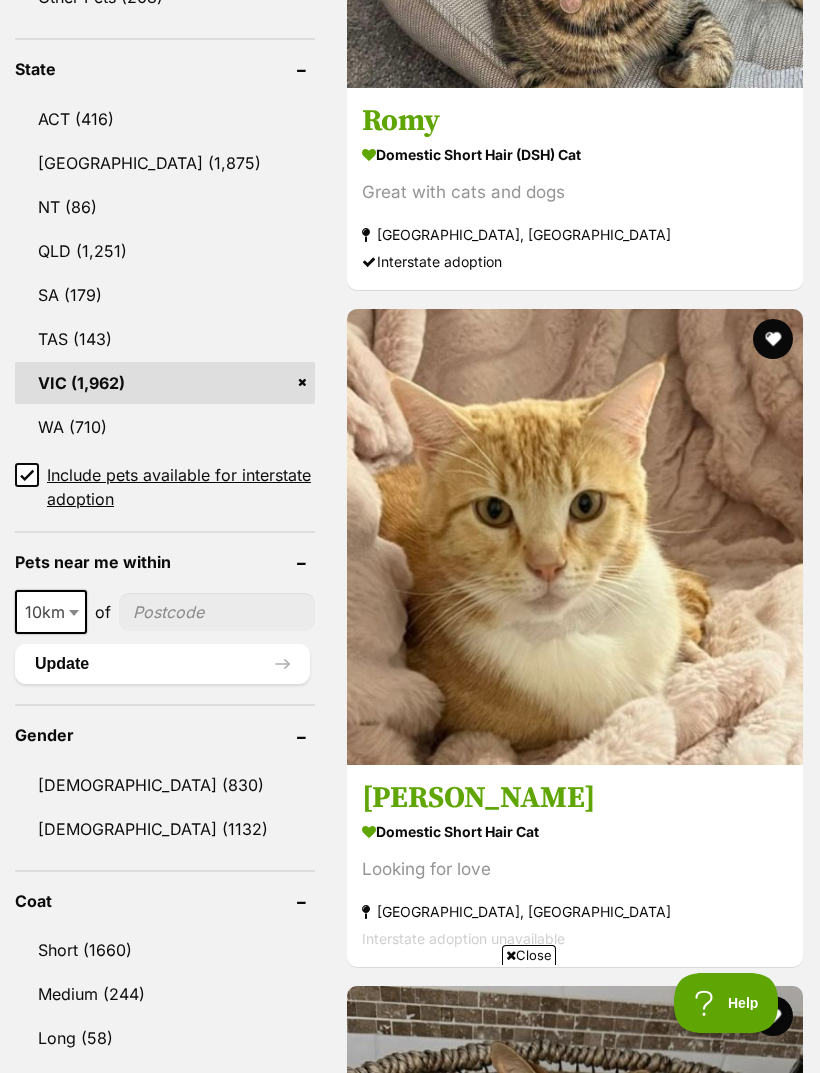 click on "Include pets available for interstate adoption" at bounding box center (27, 475) 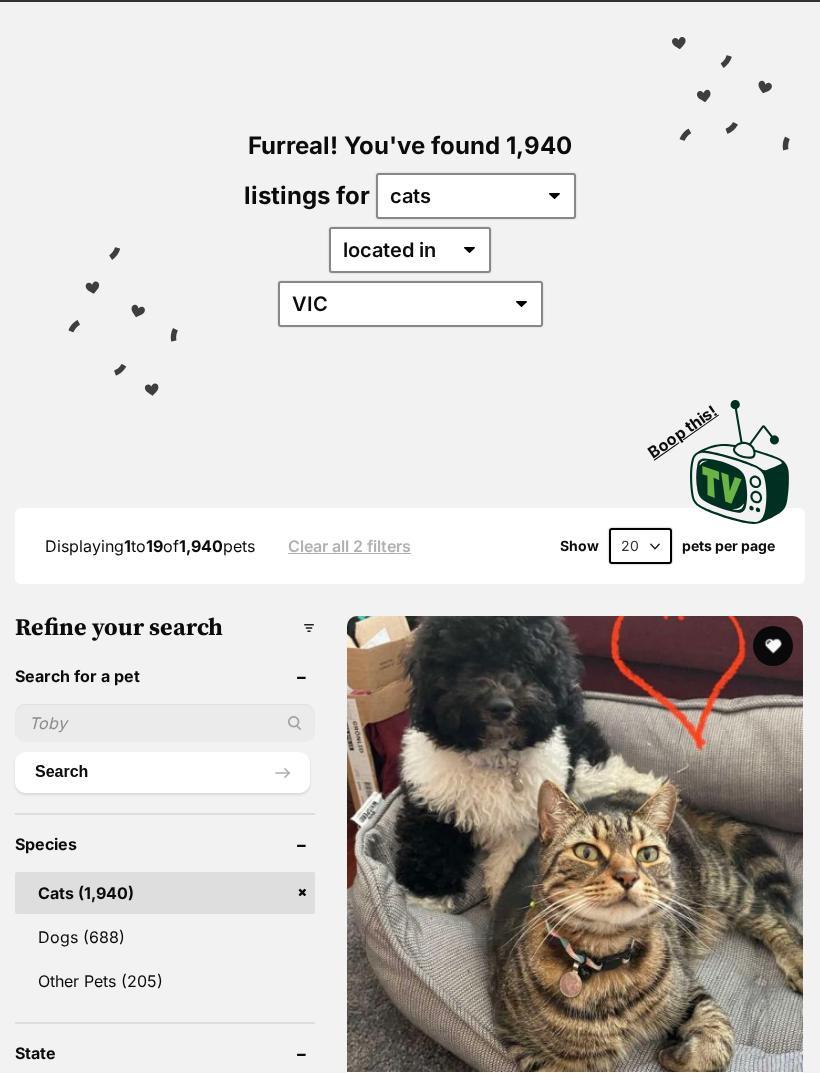 scroll, scrollTop: 0, scrollLeft: 0, axis: both 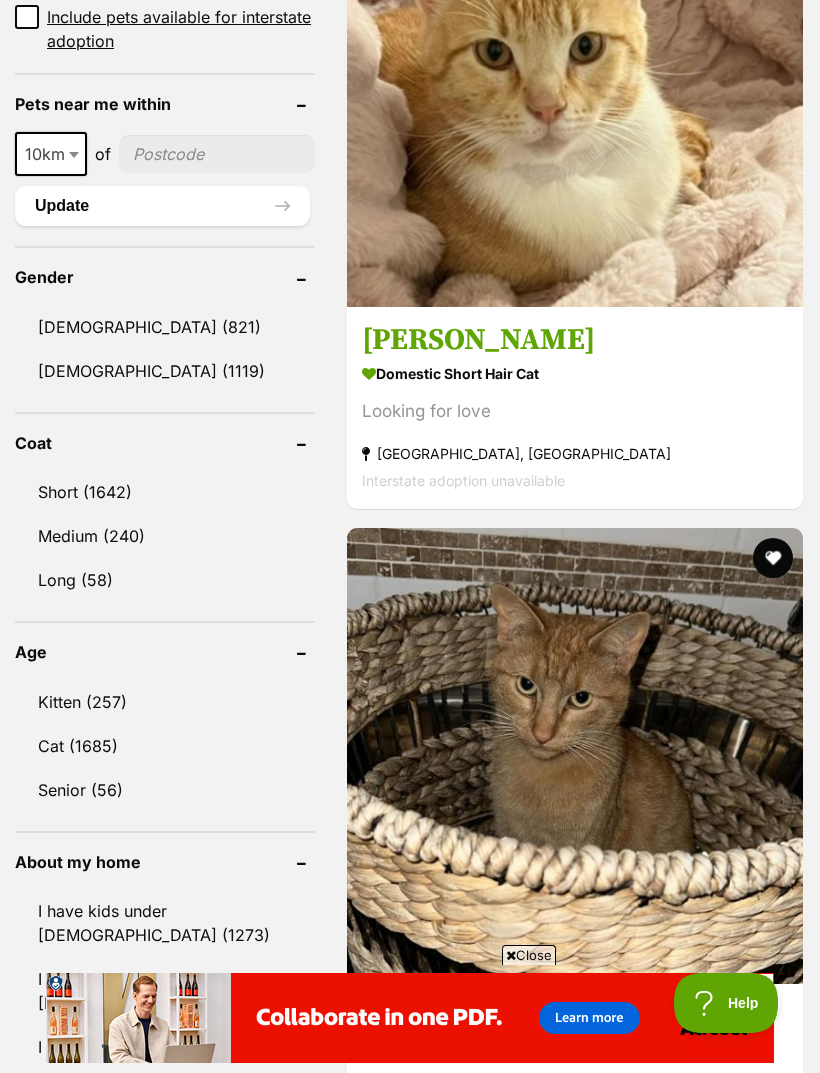 click on "Medium (240)" at bounding box center (165, 536) 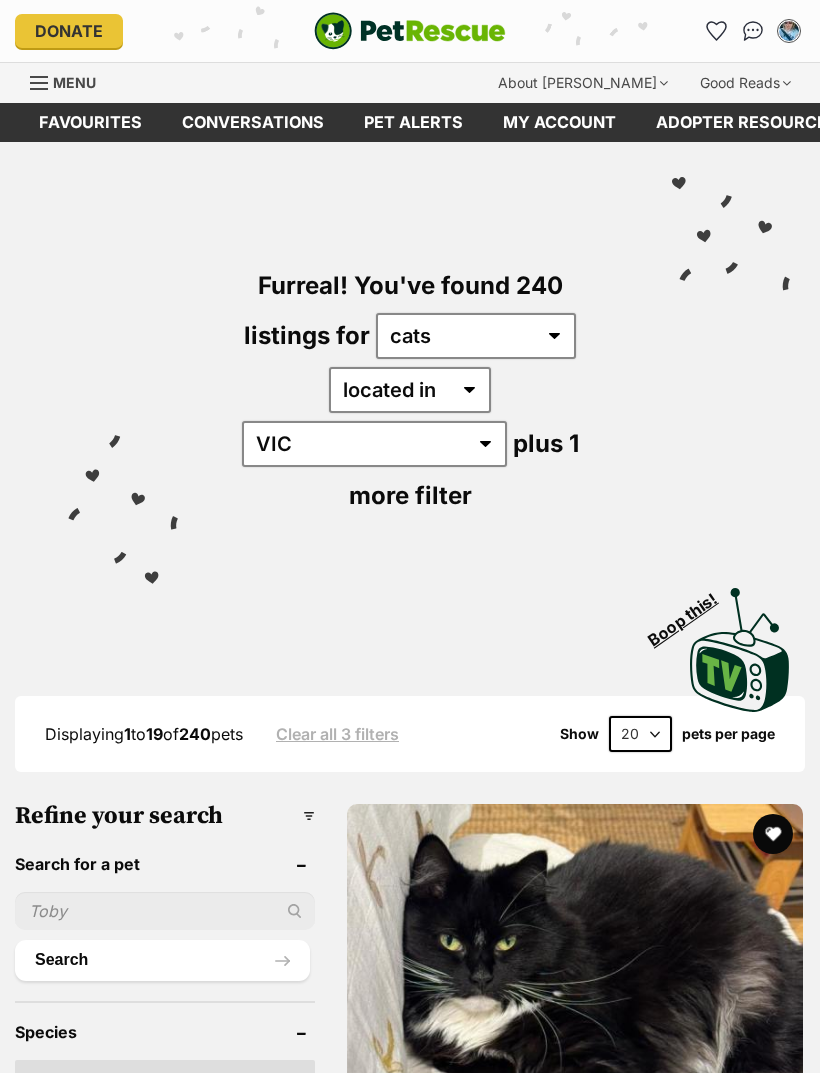 scroll, scrollTop: 0, scrollLeft: 0, axis: both 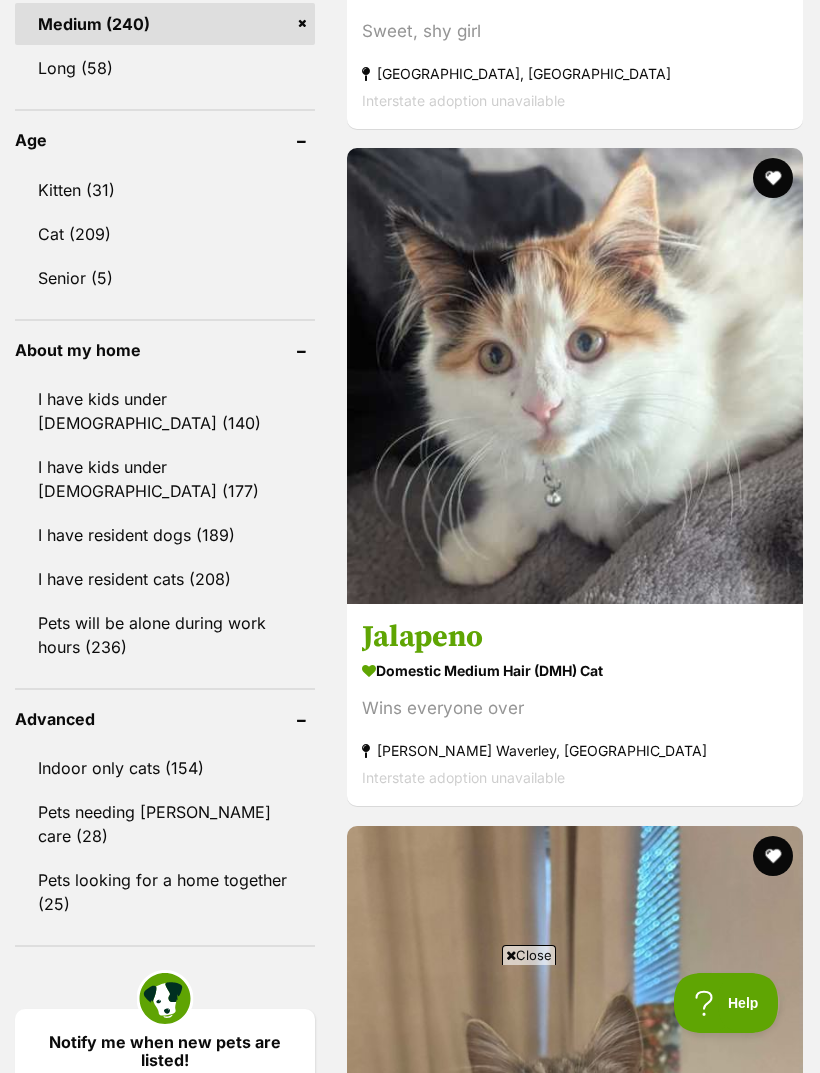 click on "I have resident cats (208)" at bounding box center (165, 579) 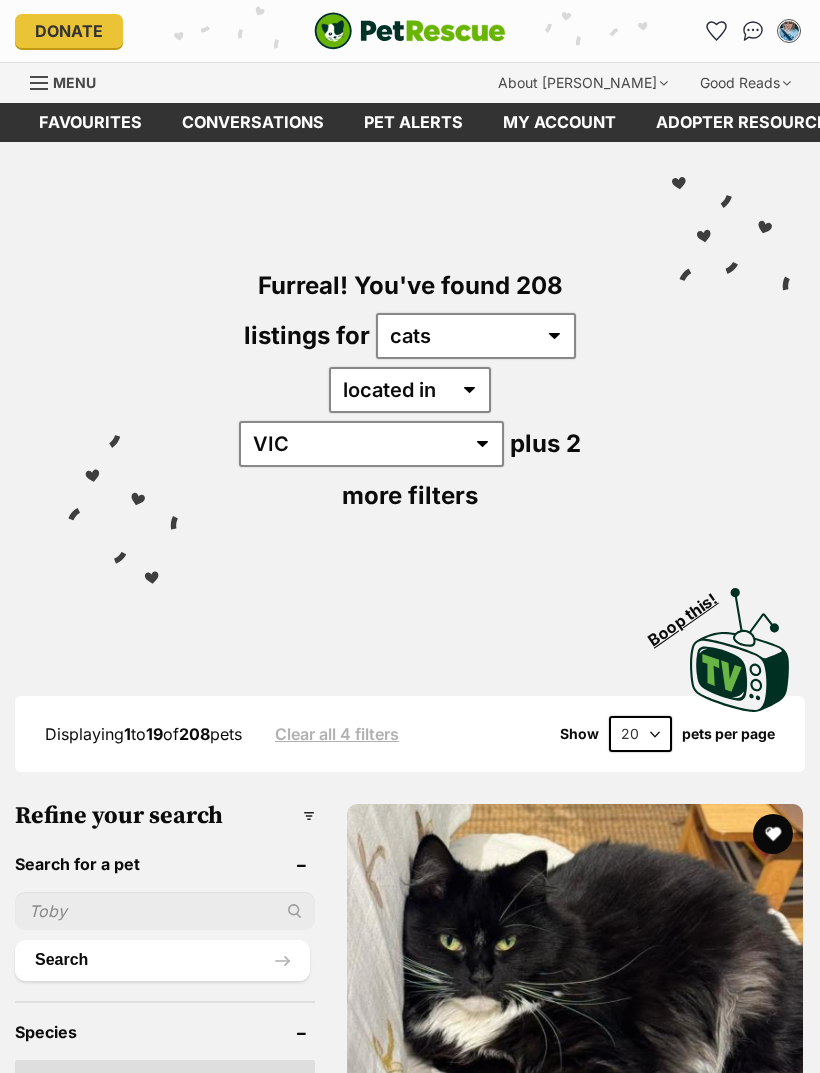 scroll, scrollTop: 0, scrollLeft: 0, axis: both 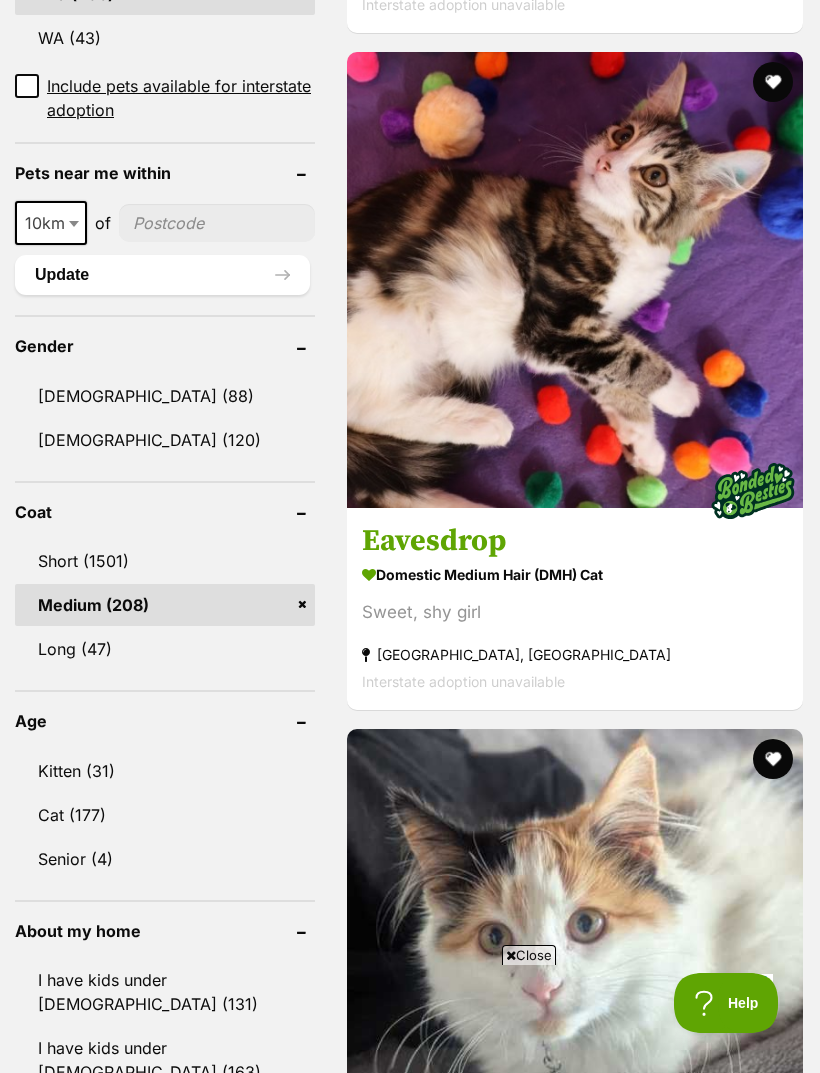 click at bounding box center (773, 2792) 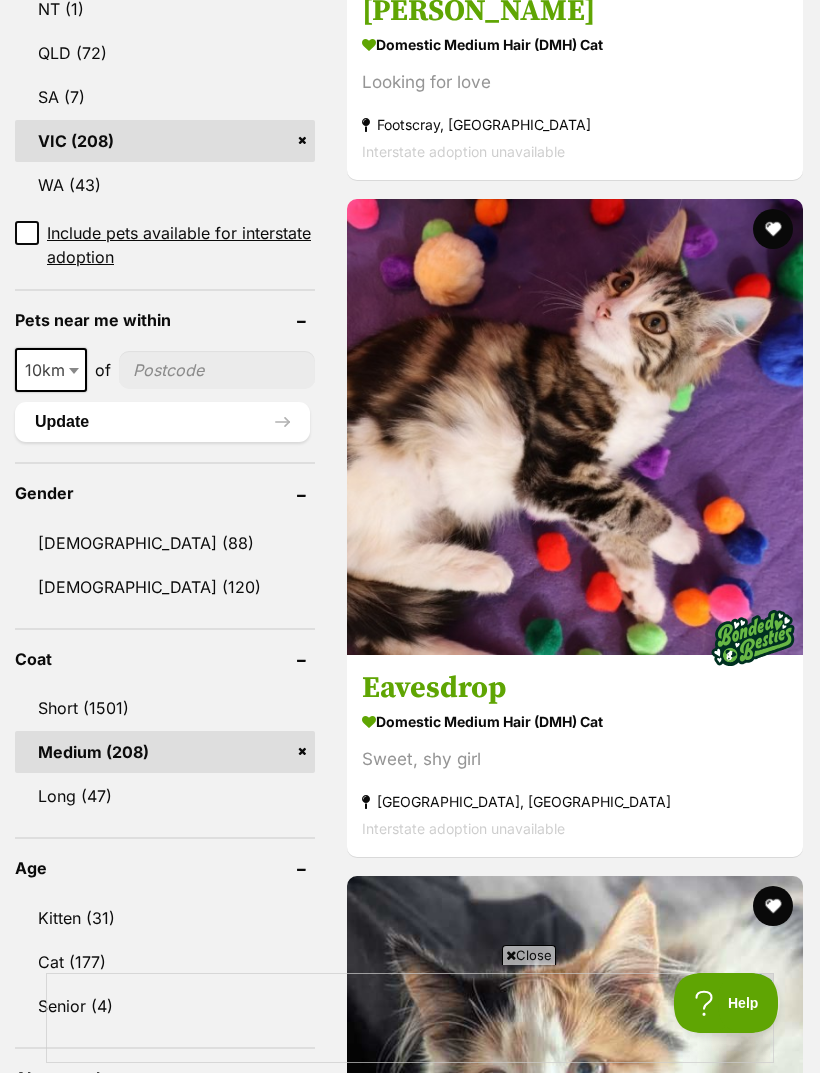 scroll, scrollTop: 1358, scrollLeft: 0, axis: vertical 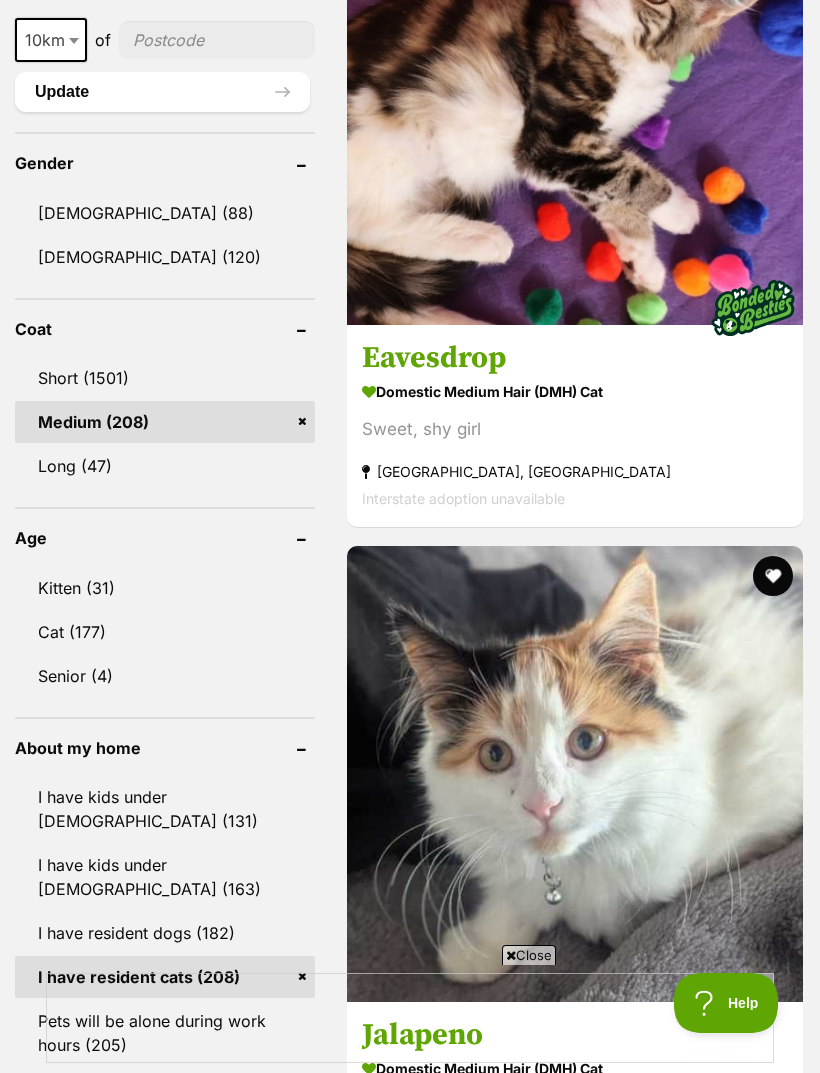 click on "Long (47)" at bounding box center (165, 466) 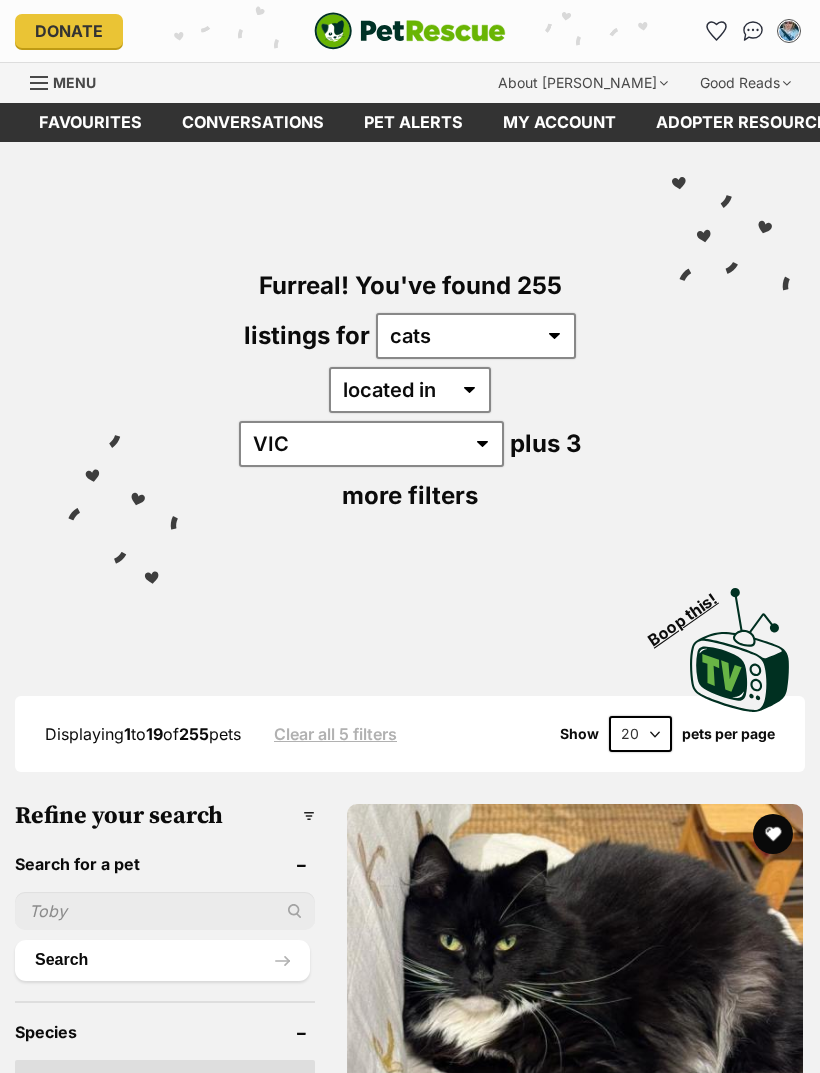 scroll, scrollTop: 0, scrollLeft: 0, axis: both 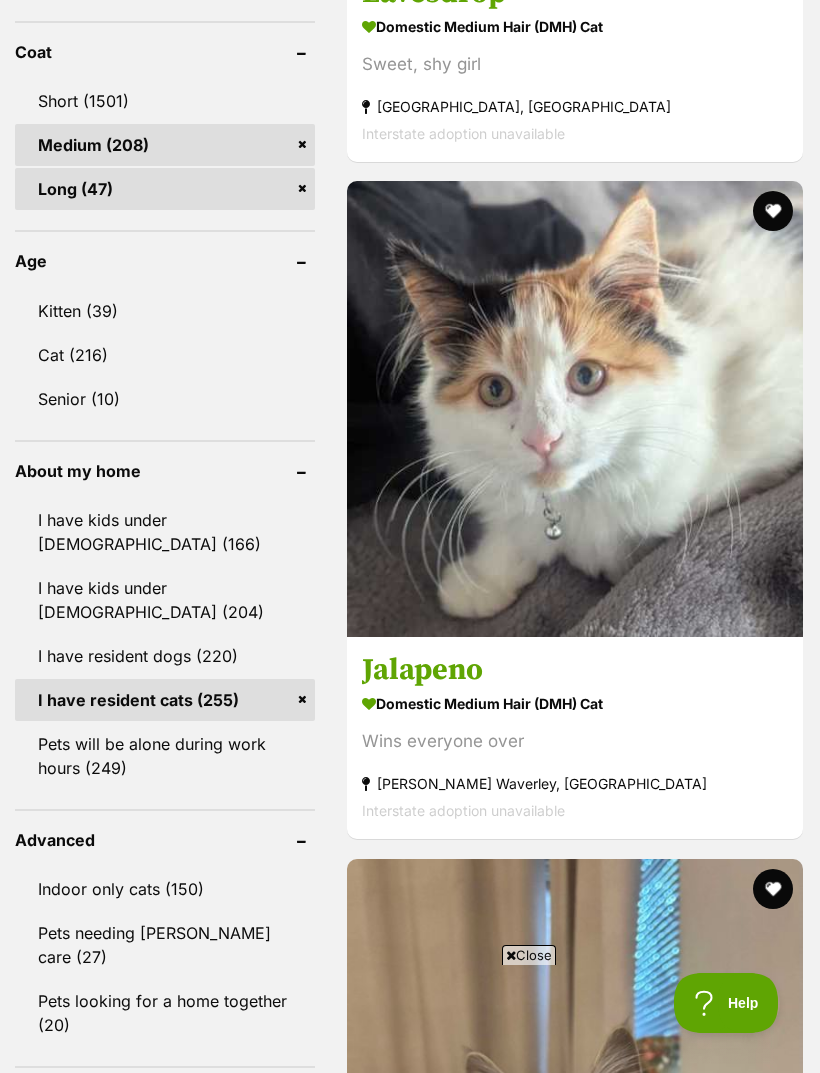click on "Kitten (39)" at bounding box center [165, 311] 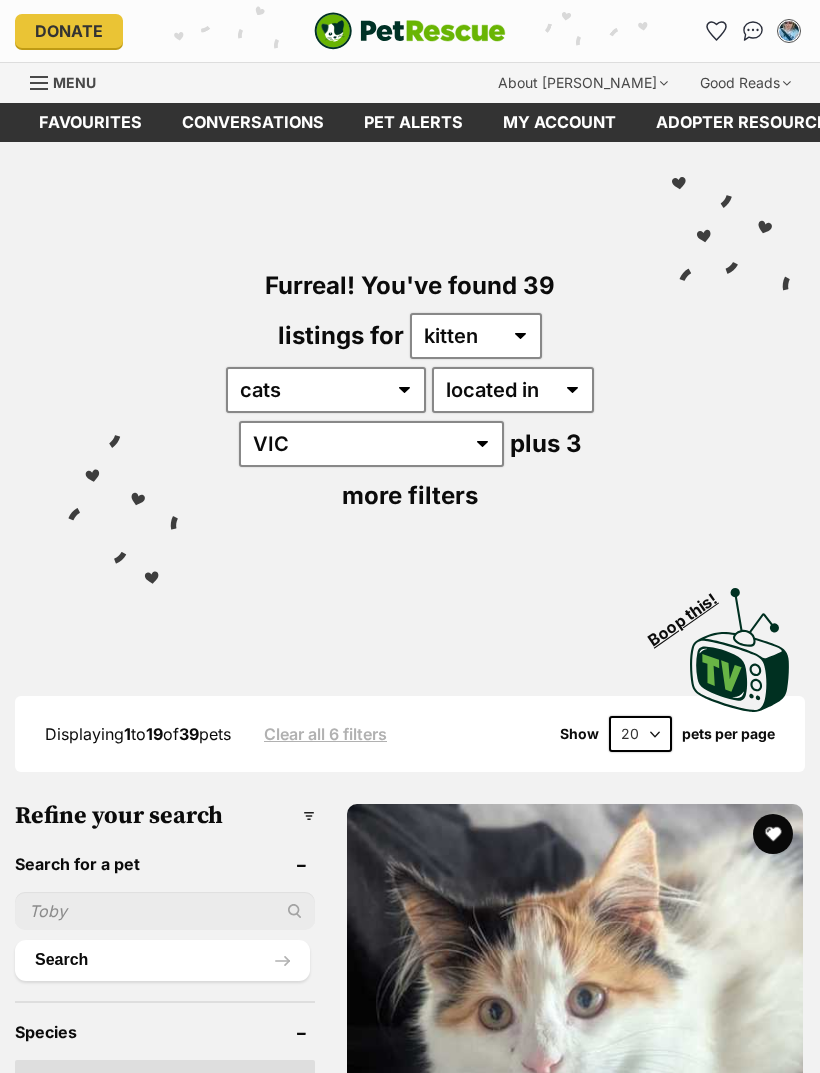 scroll, scrollTop: 0, scrollLeft: 0, axis: both 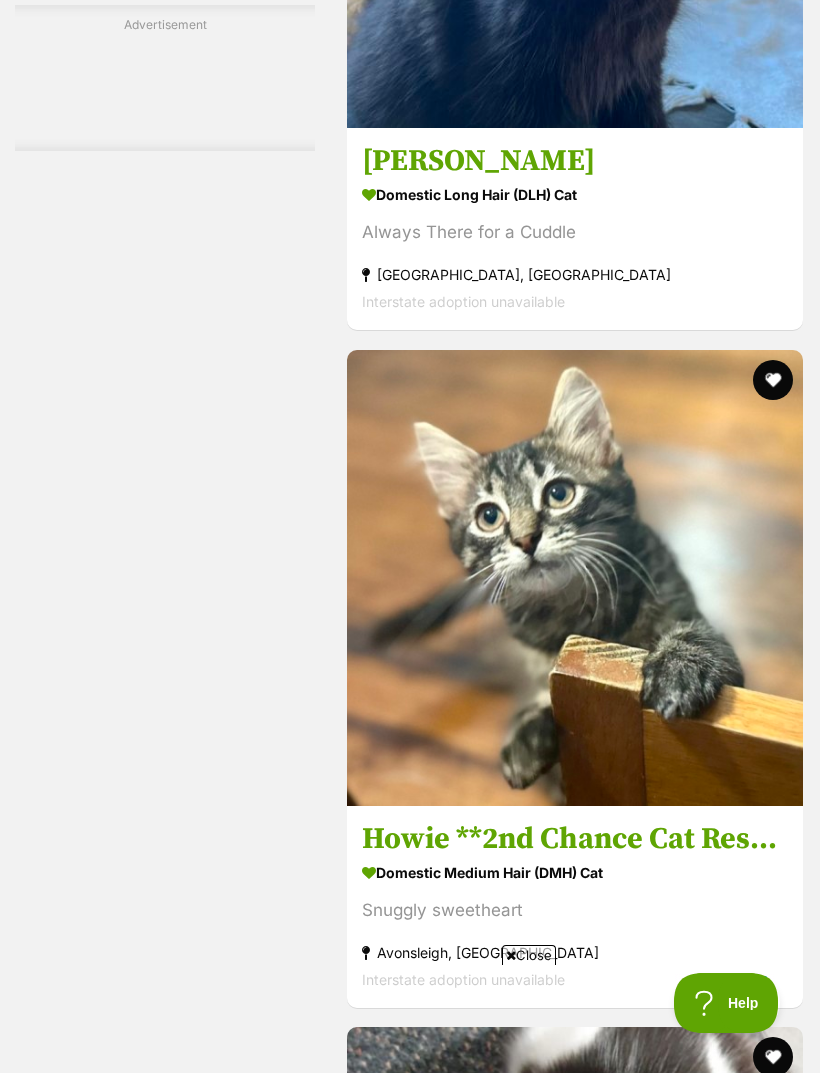 click on "Next" at bounding box center (575, 9353) 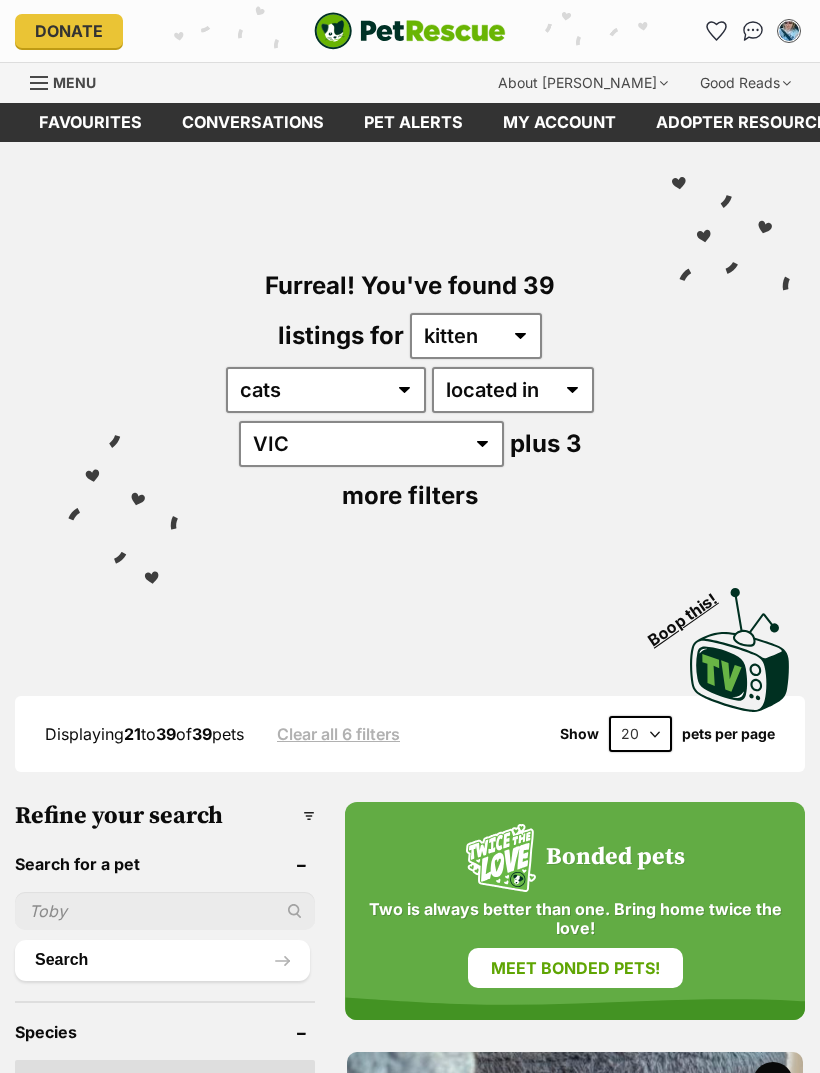 scroll, scrollTop: 0, scrollLeft: 0, axis: both 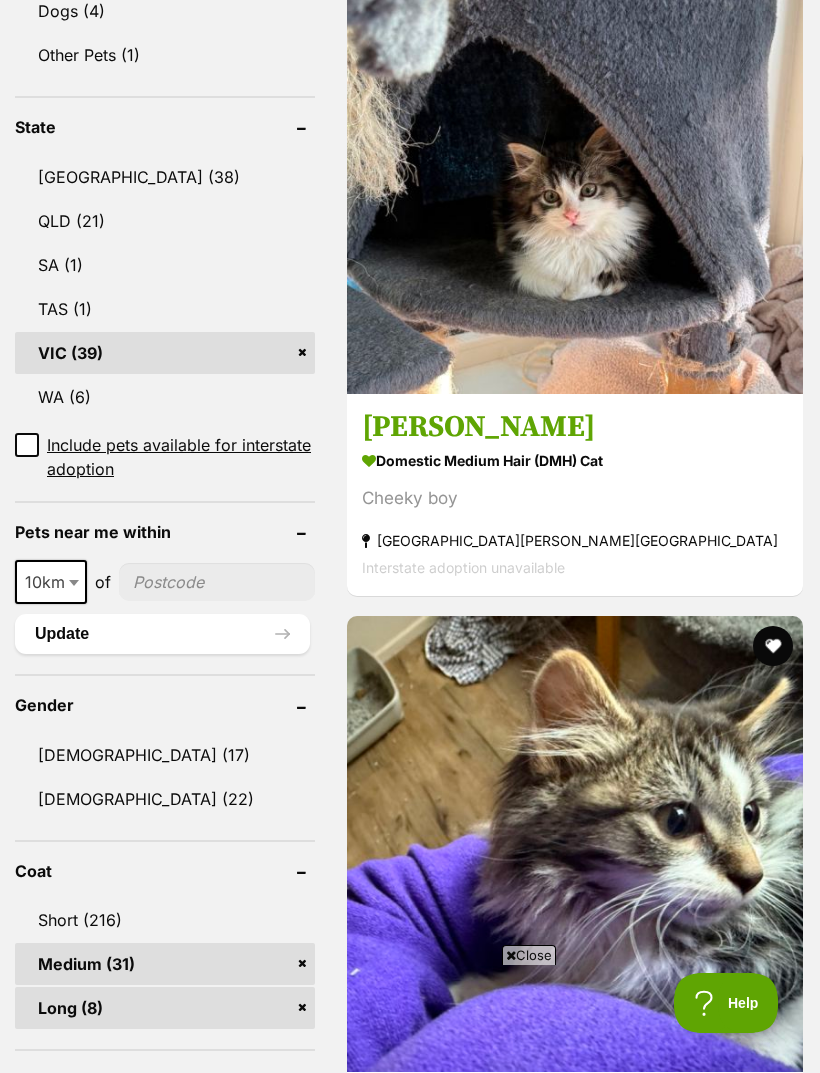 click on "Capri" at bounding box center [575, 1782] 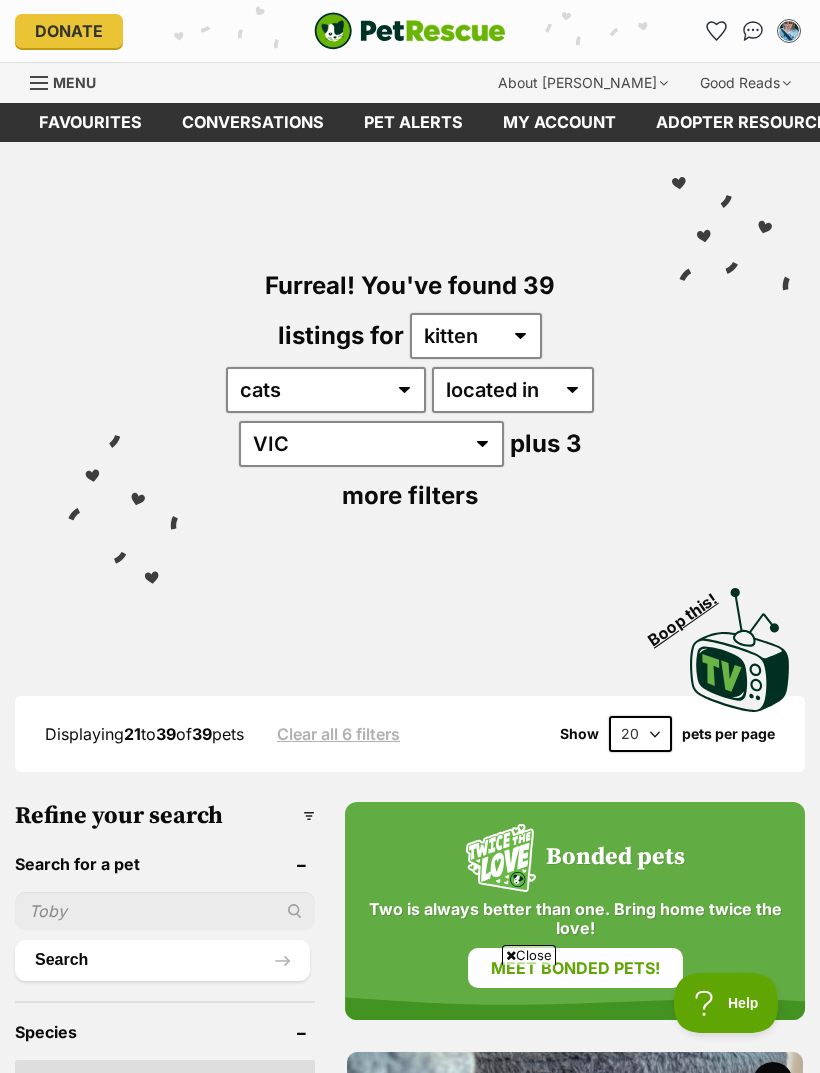 scroll, scrollTop: 1178, scrollLeft: 0, axis: vertical 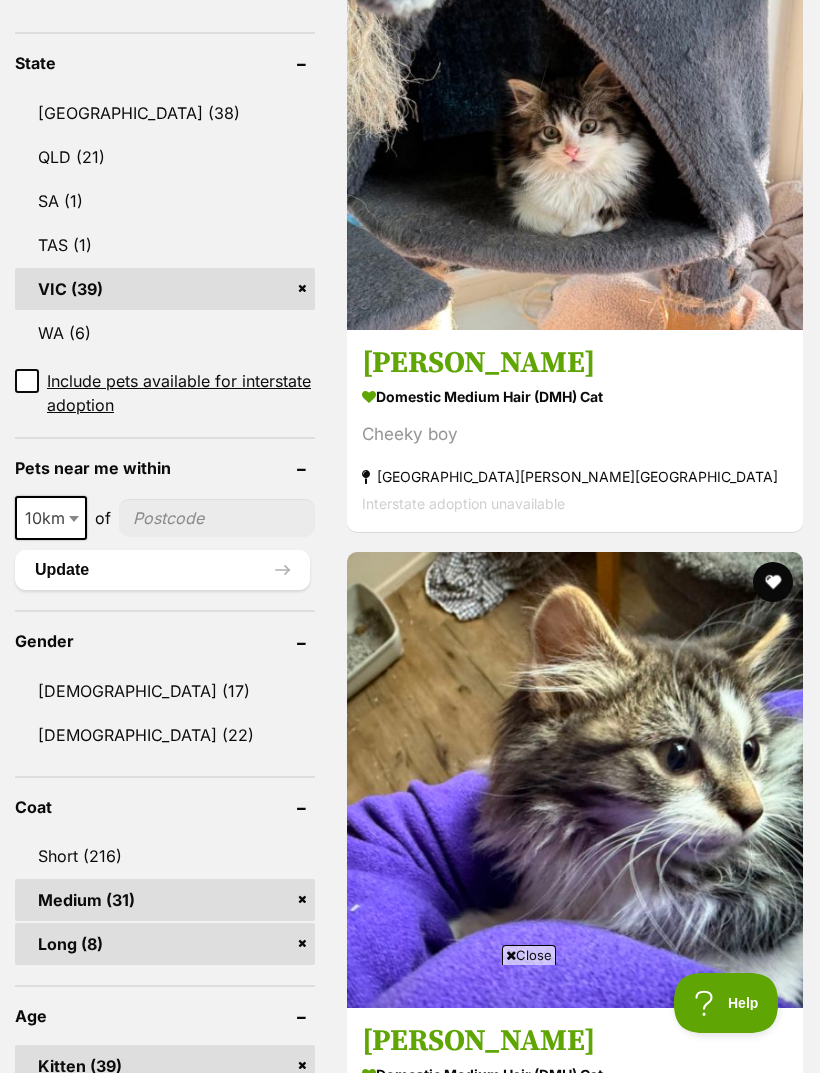 click at bounding box center [773, 1259] 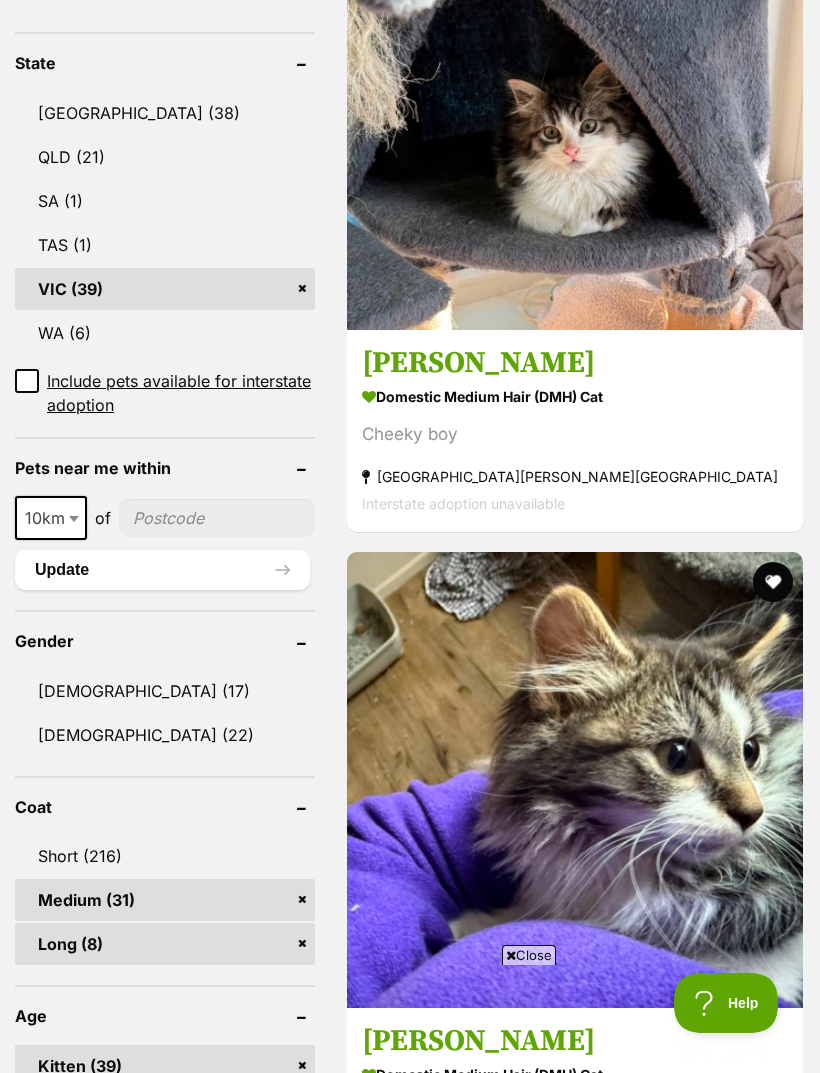 scroll, scrollTop: 0, scrollLeft: 0, axis: both 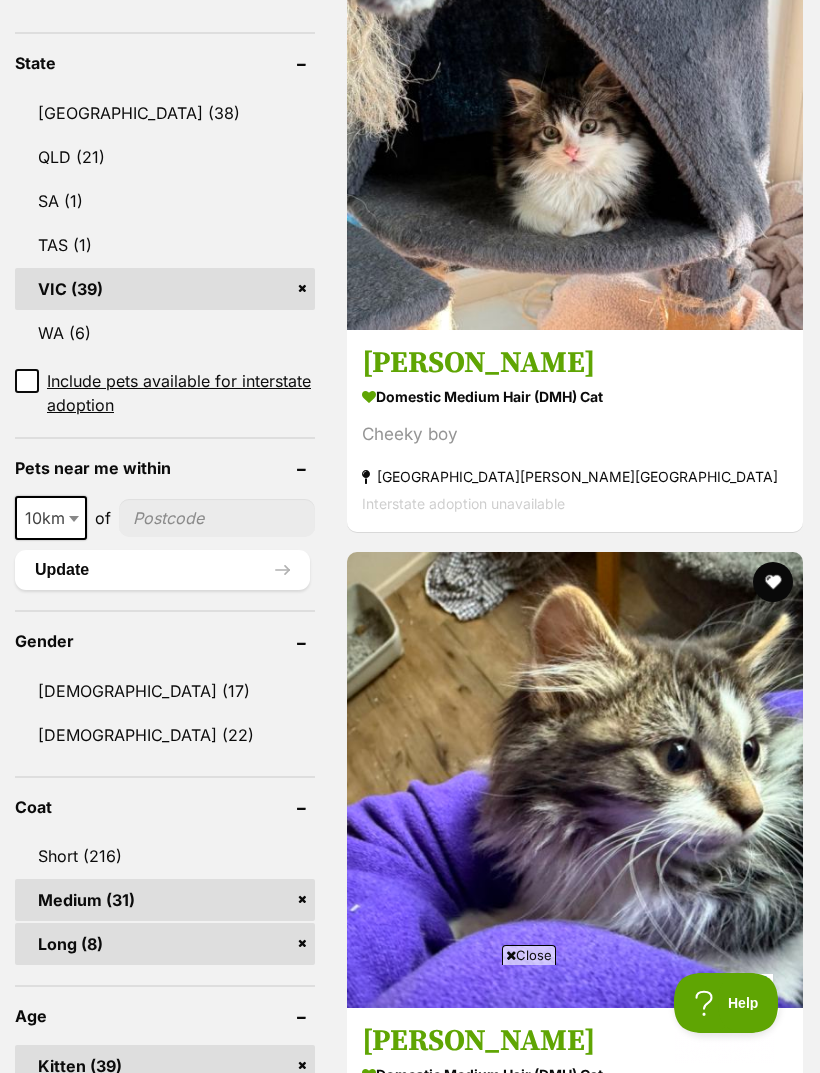 click at bounding box center [575, 2134] 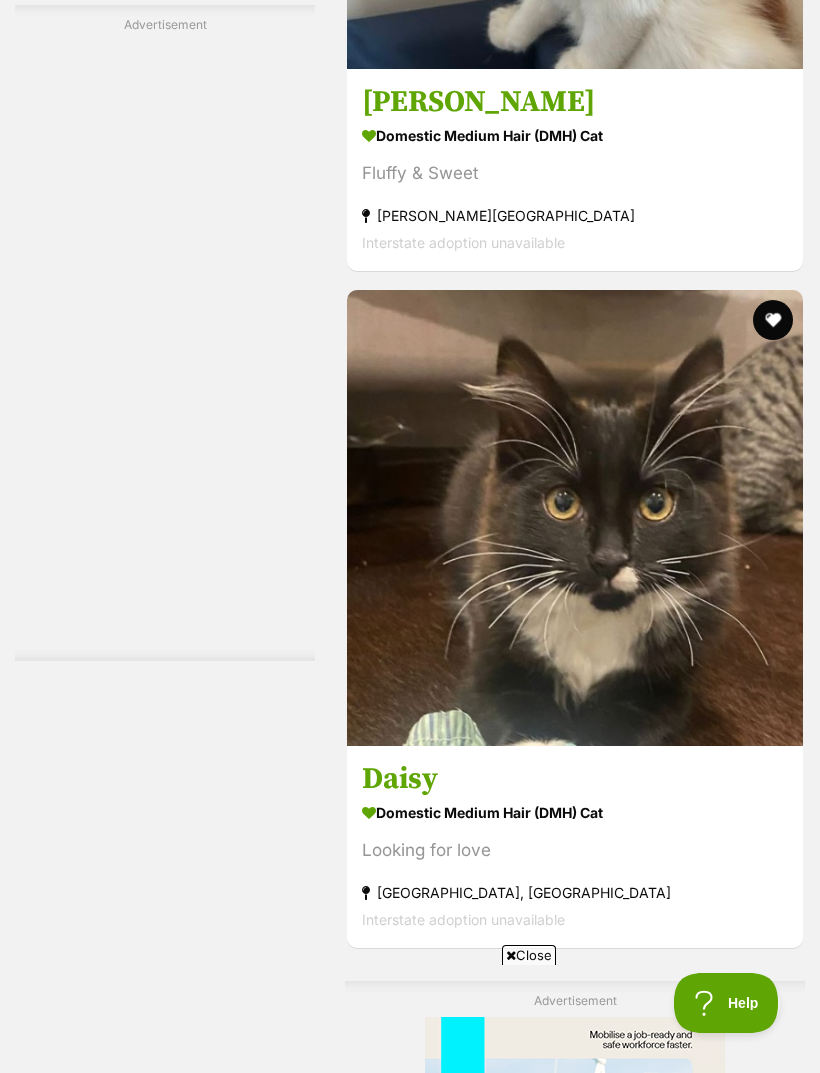 scroll, scrollTop: 0, scrollLeft: 0, axis: both 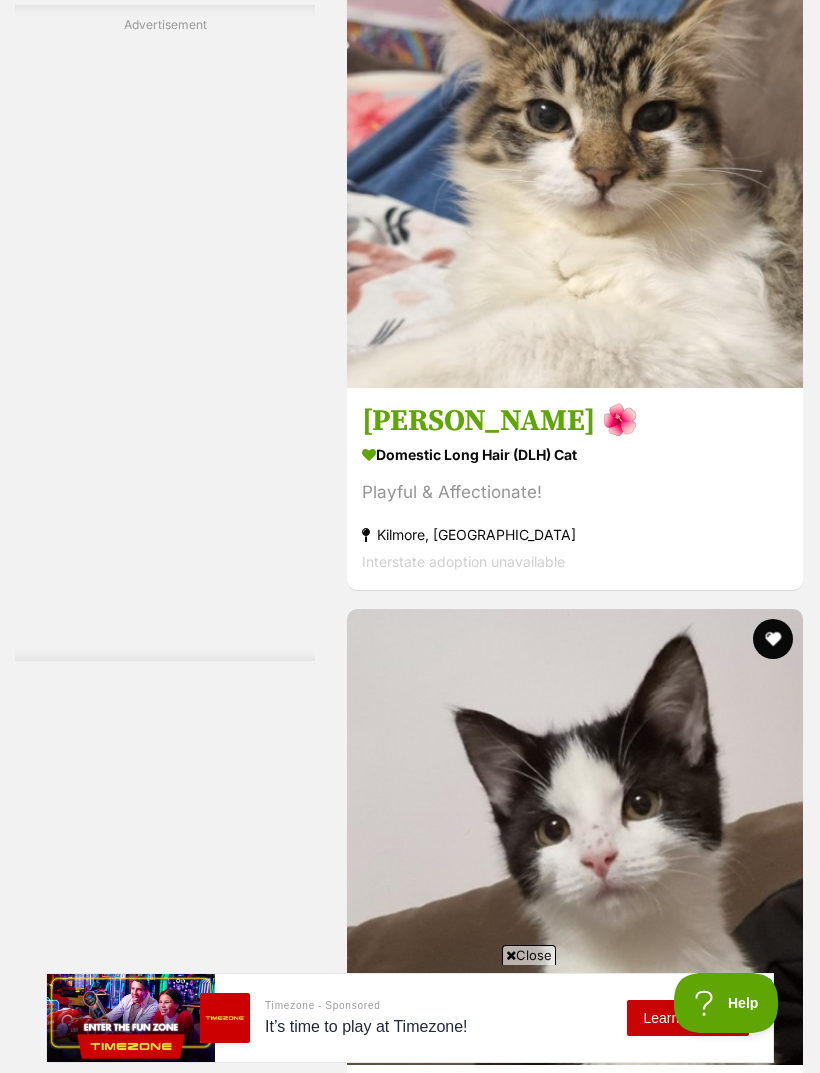 click on "Previous" at bounding box center [575, 9012] 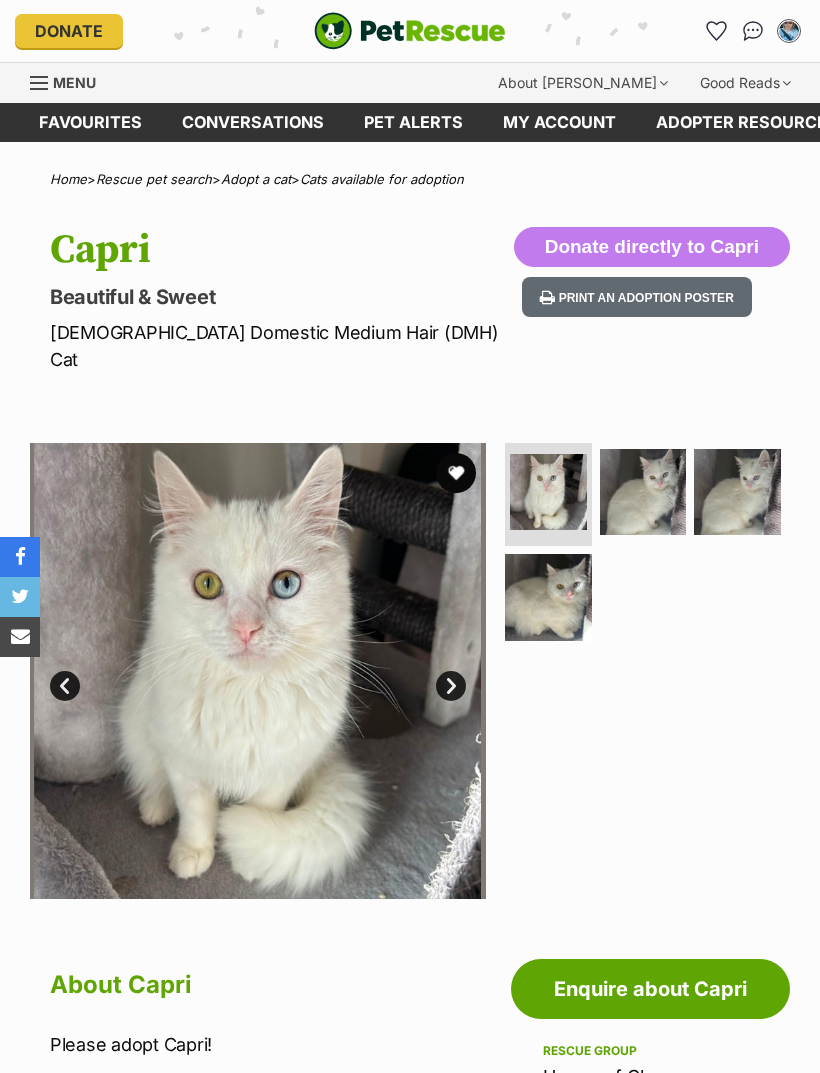 scroll, scrollTop: 0, scrollLeft: 0, axis: both 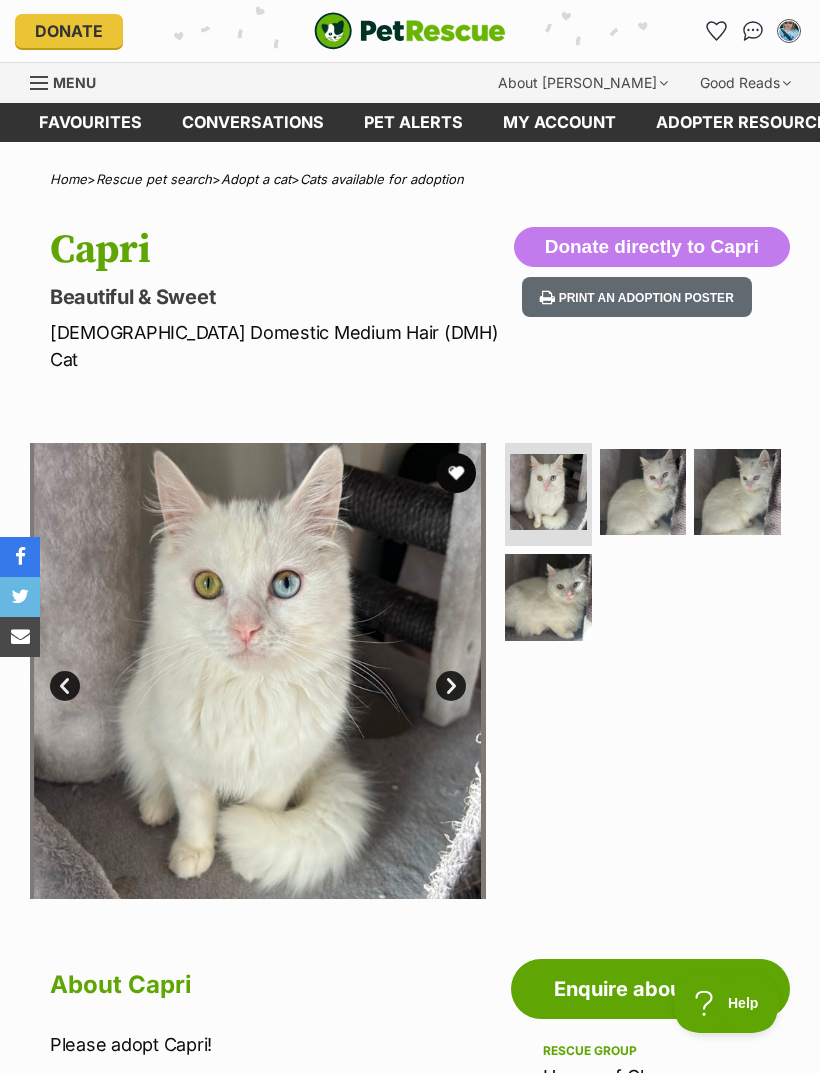 click on "Next" at bounding box center (451, 686) 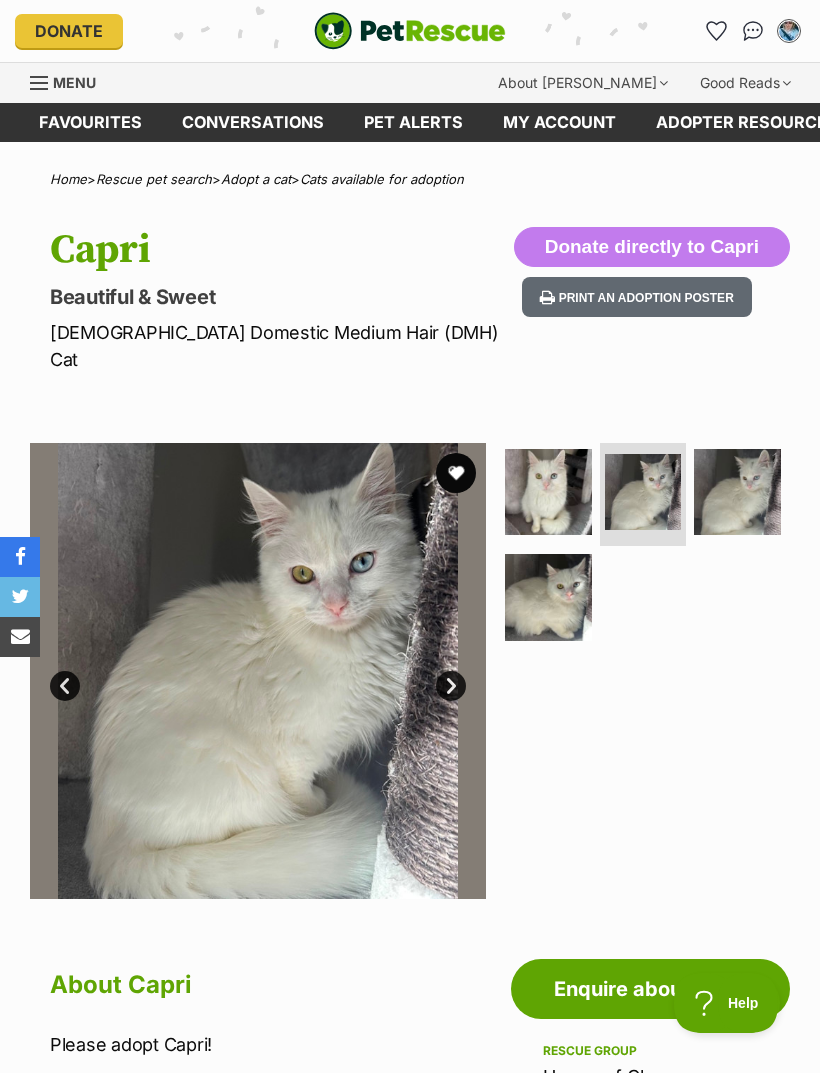 scroll, scrollTop: 0, scrollLeft: 0, axis: both 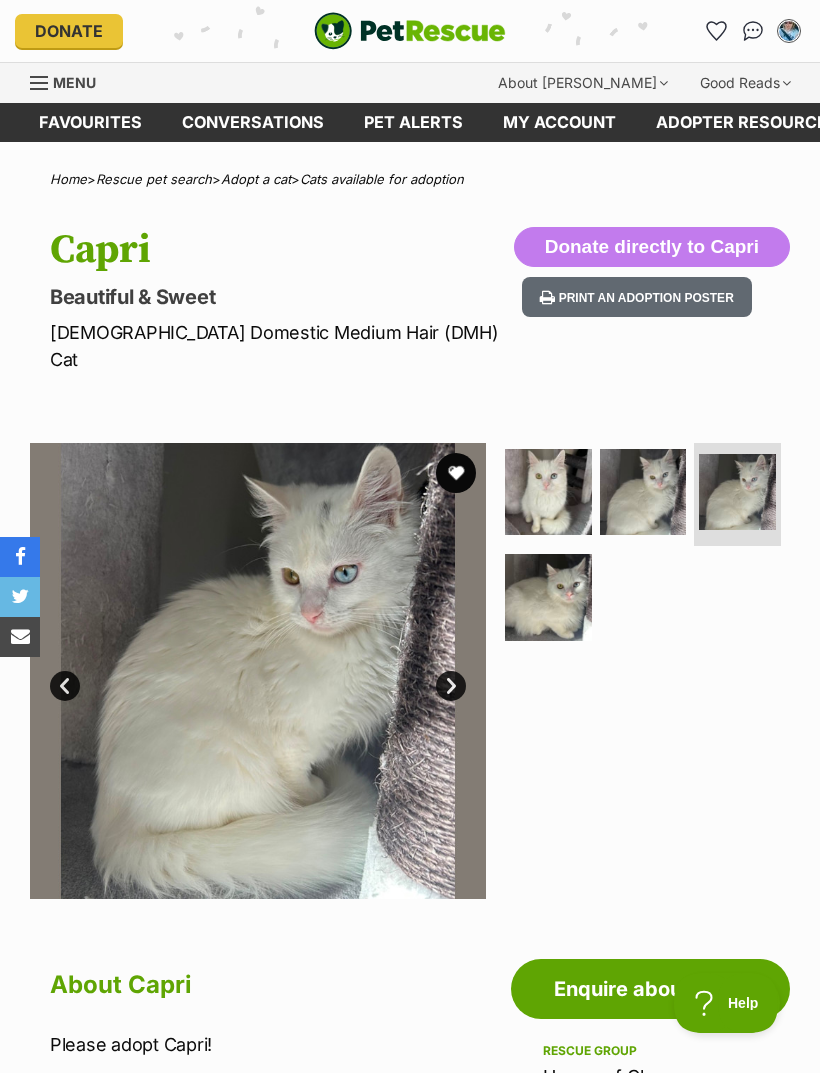click on "Next" at bounding box center [451, 686] 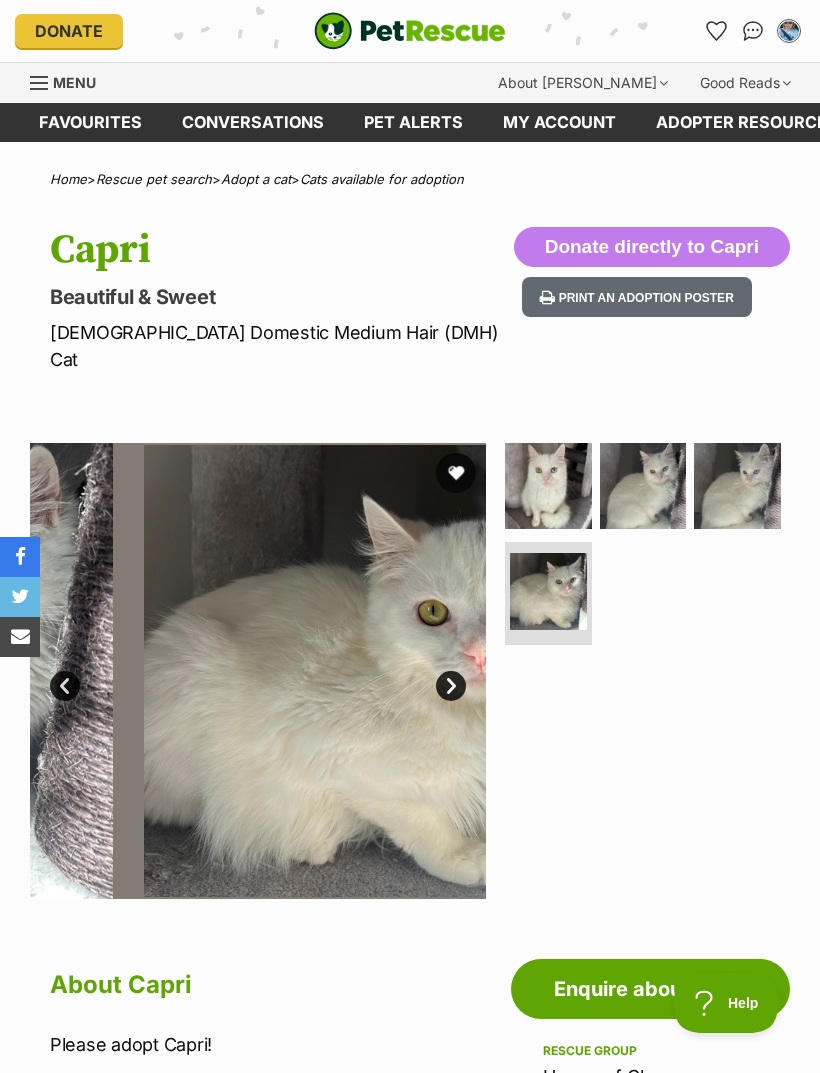 click on "Next" at bounding box center (451, 686) 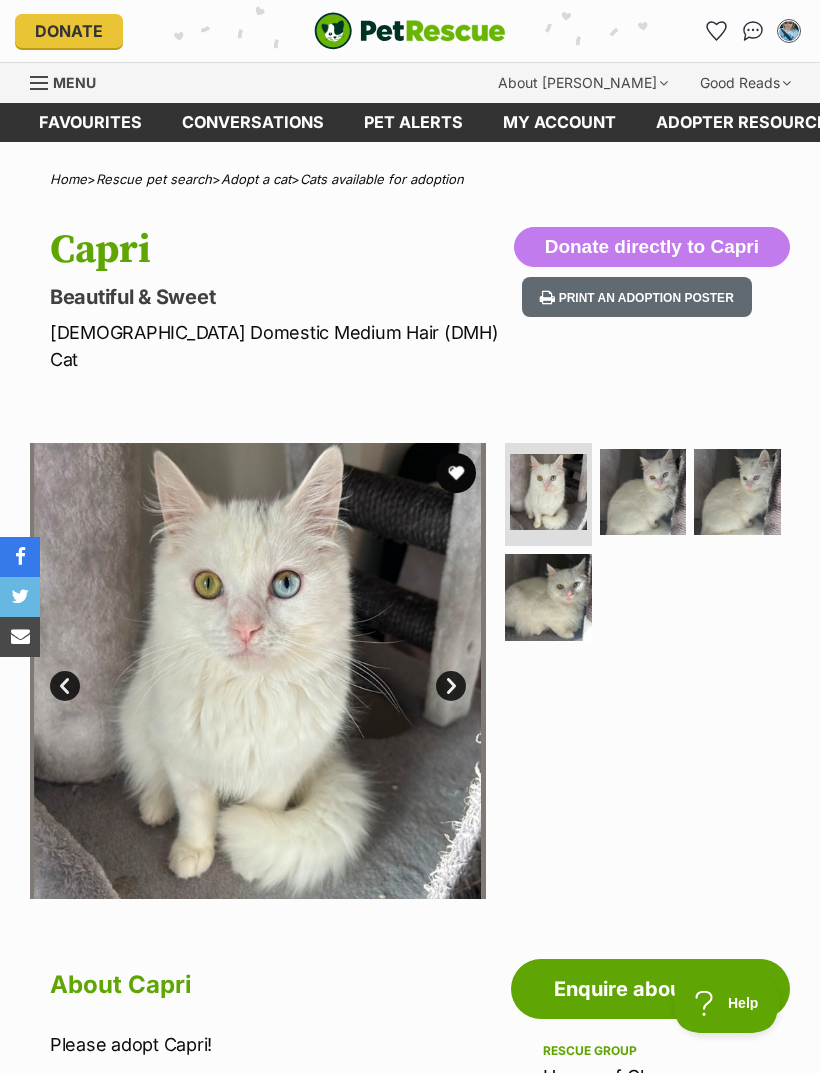 click on "Next" at bounding box center (451, 686) 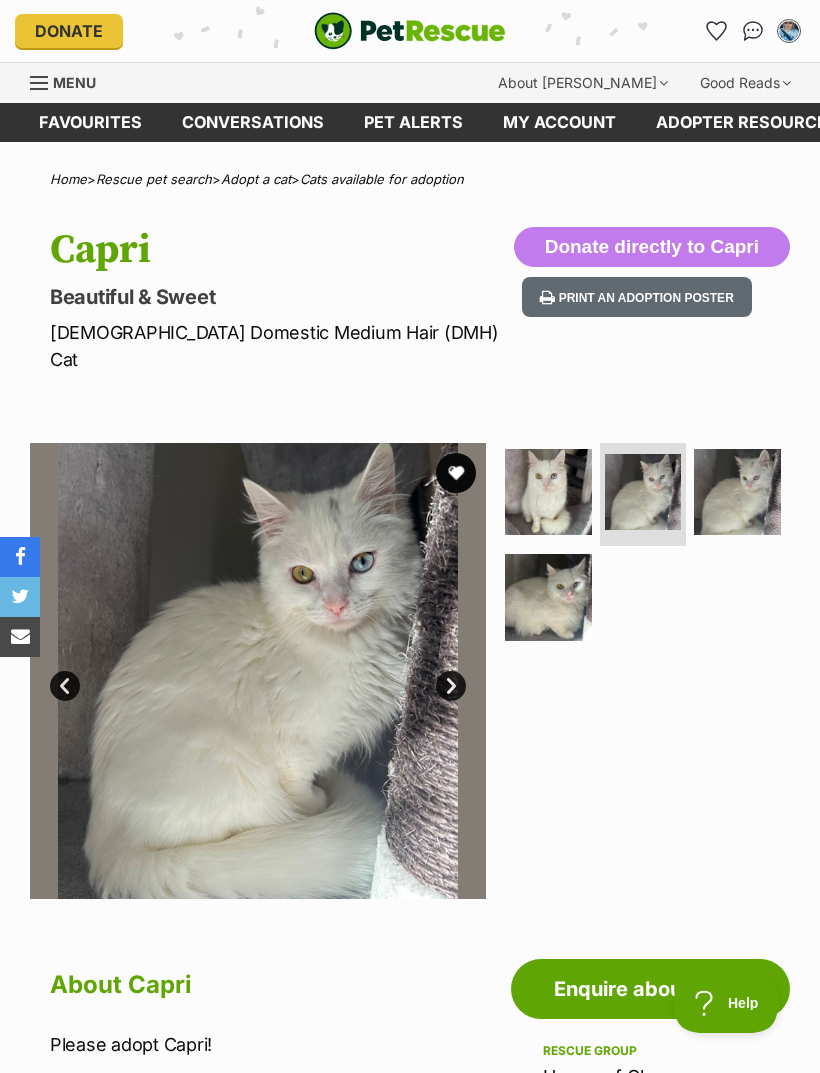 scroll, scrollTop: 0, scrollLeft: 0, axis: both 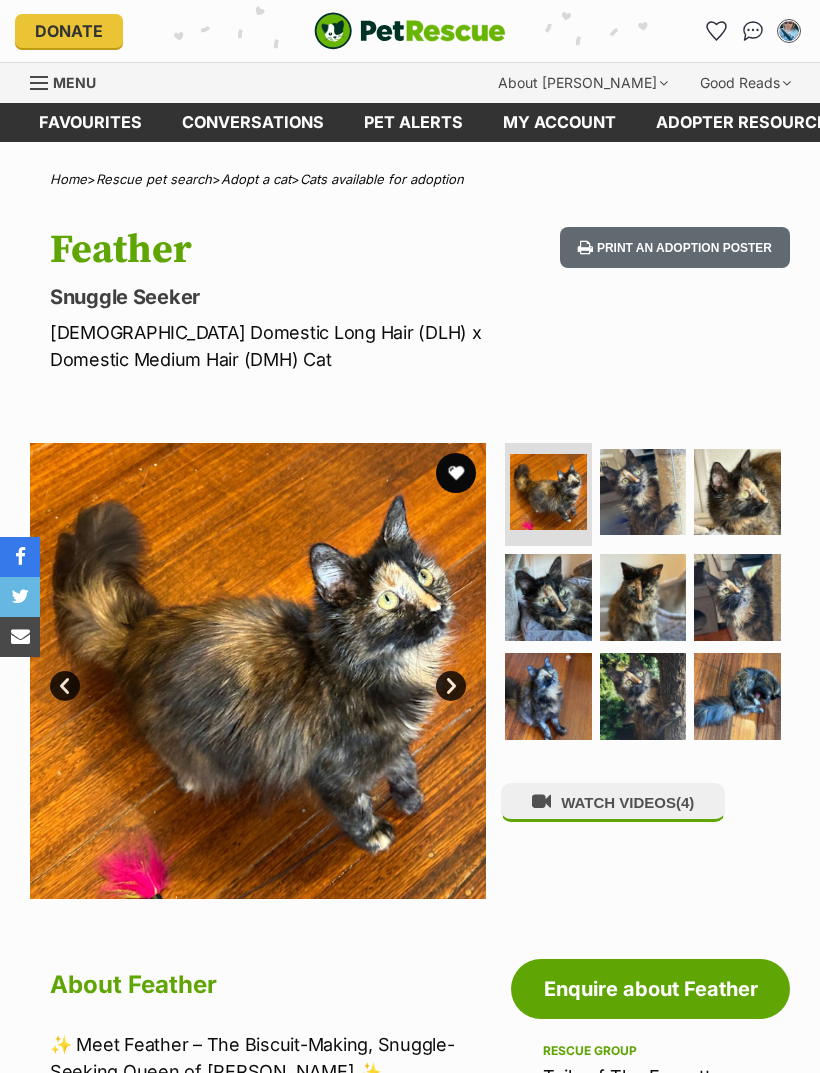 click on "Next" at bounding box center (451, 686) 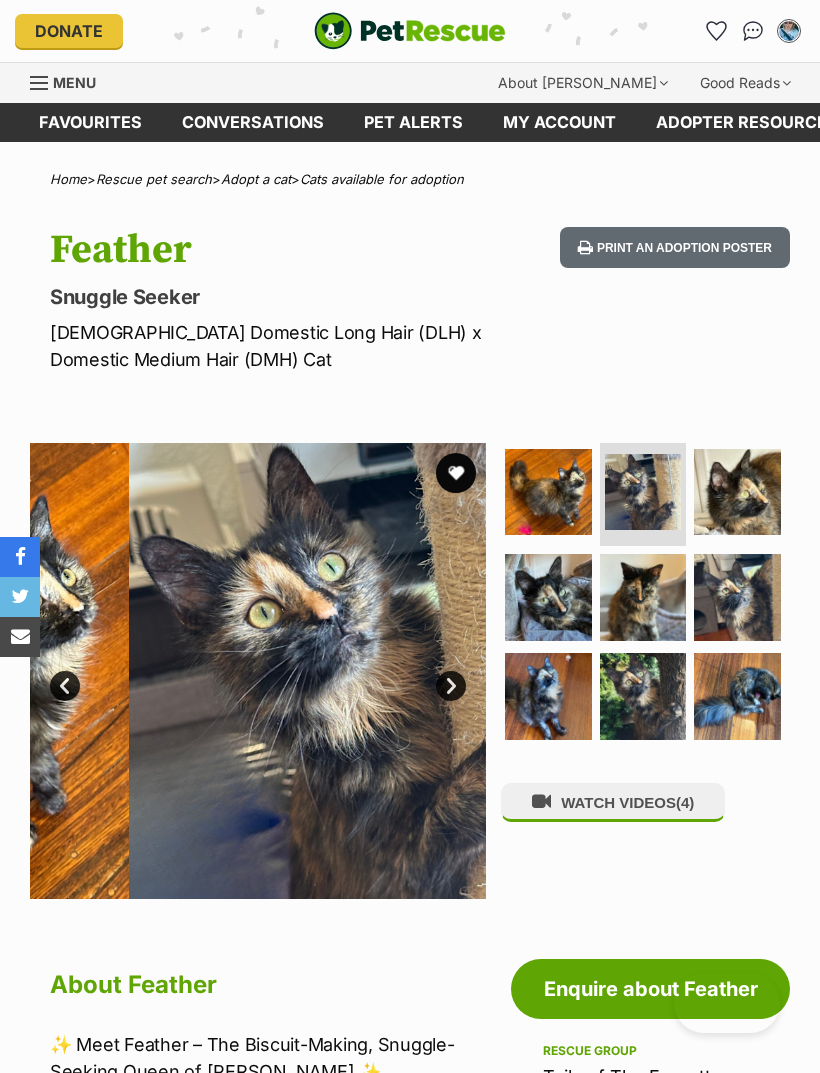 scroll, scrollTop: 0, scrollLeft: 0, axis: both 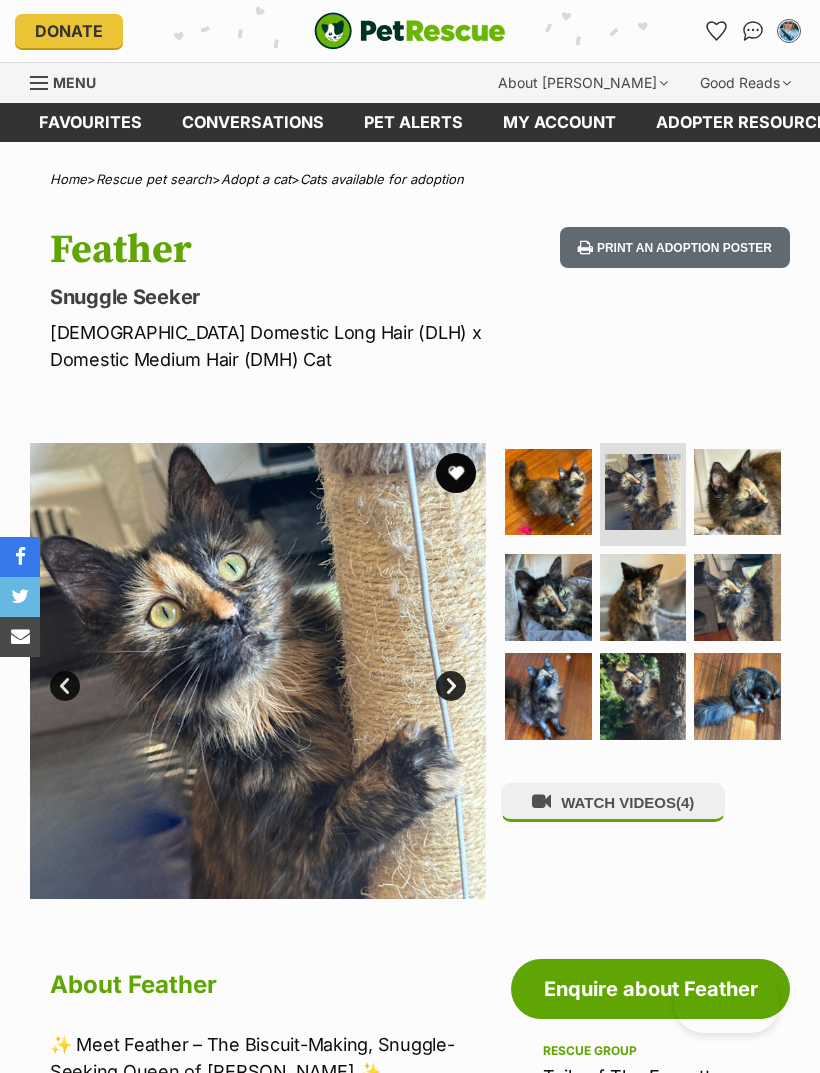 click on "Next" at bounding box center [451, 686] 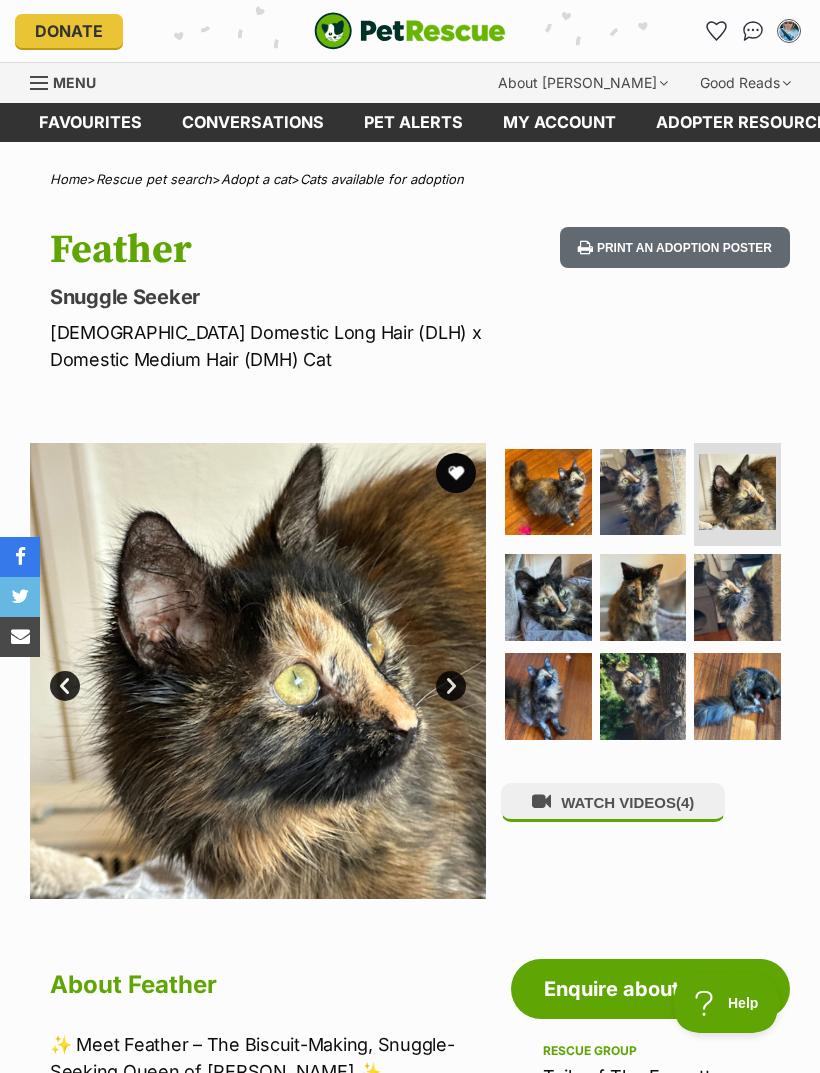 scroll, scrollTop: 0, scrollLeft: 0, axis: both 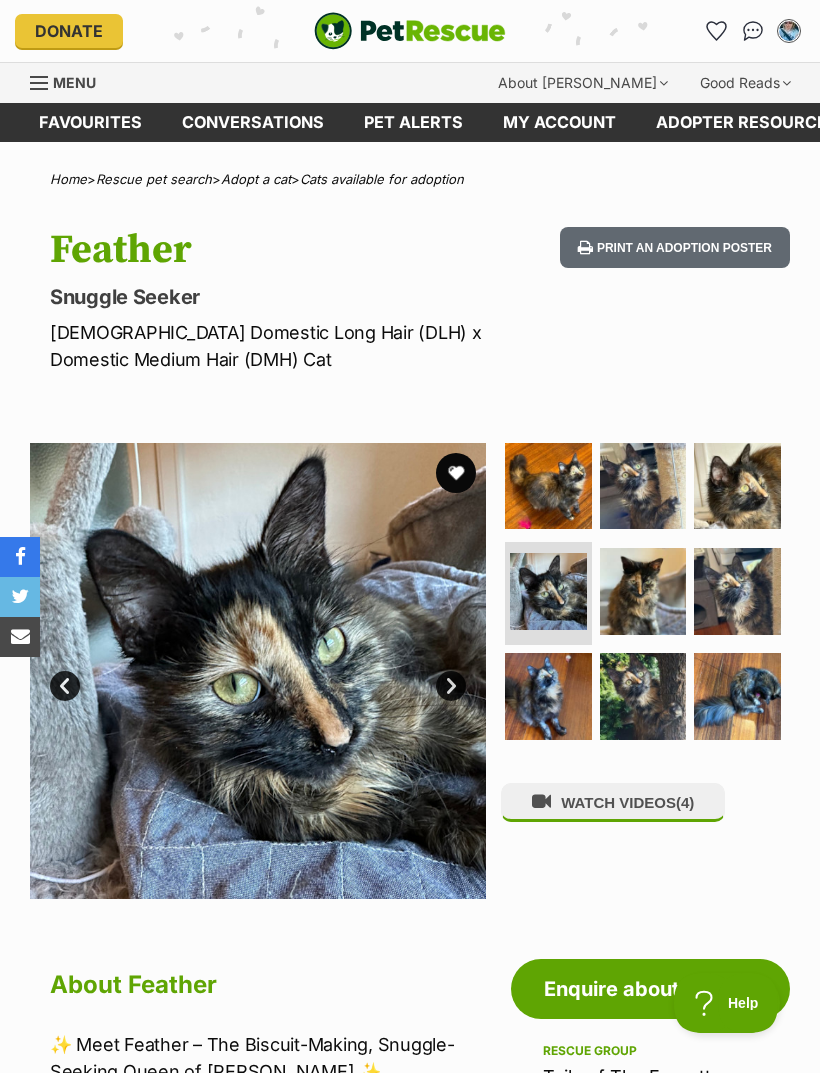 click on "Next" at bounding box center [451, 686] 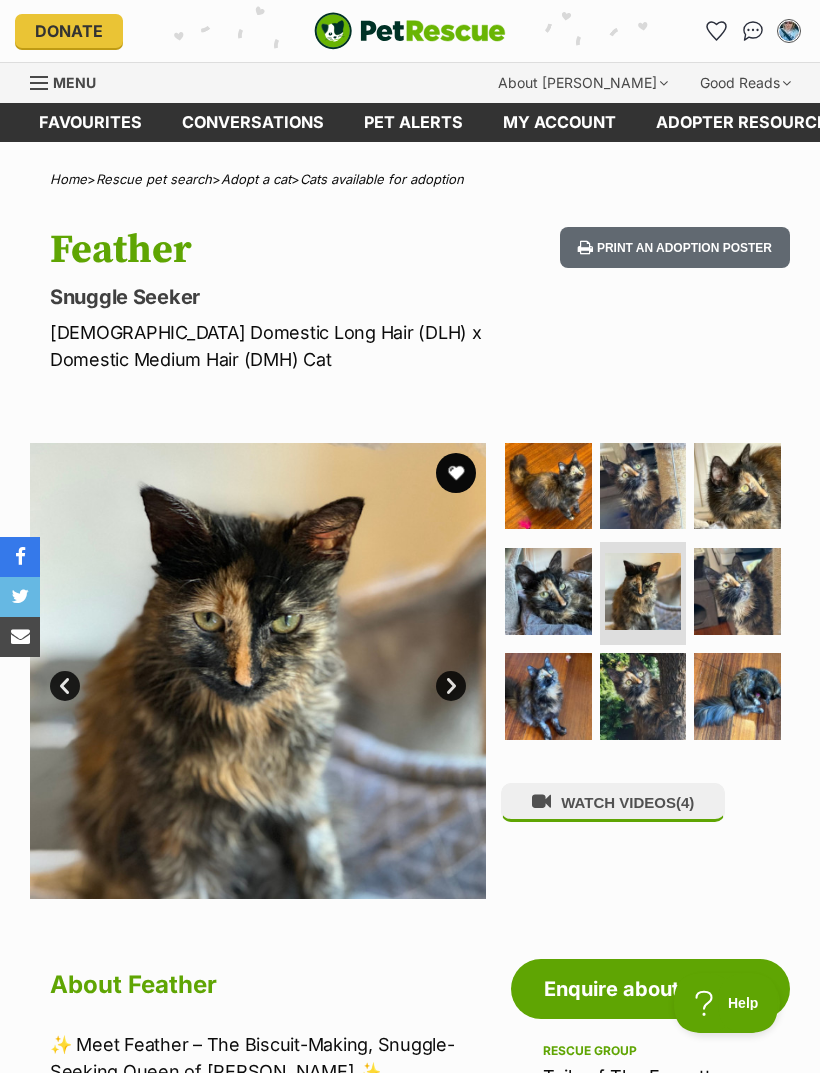 click on "Next" at bounding box center (451, 686) 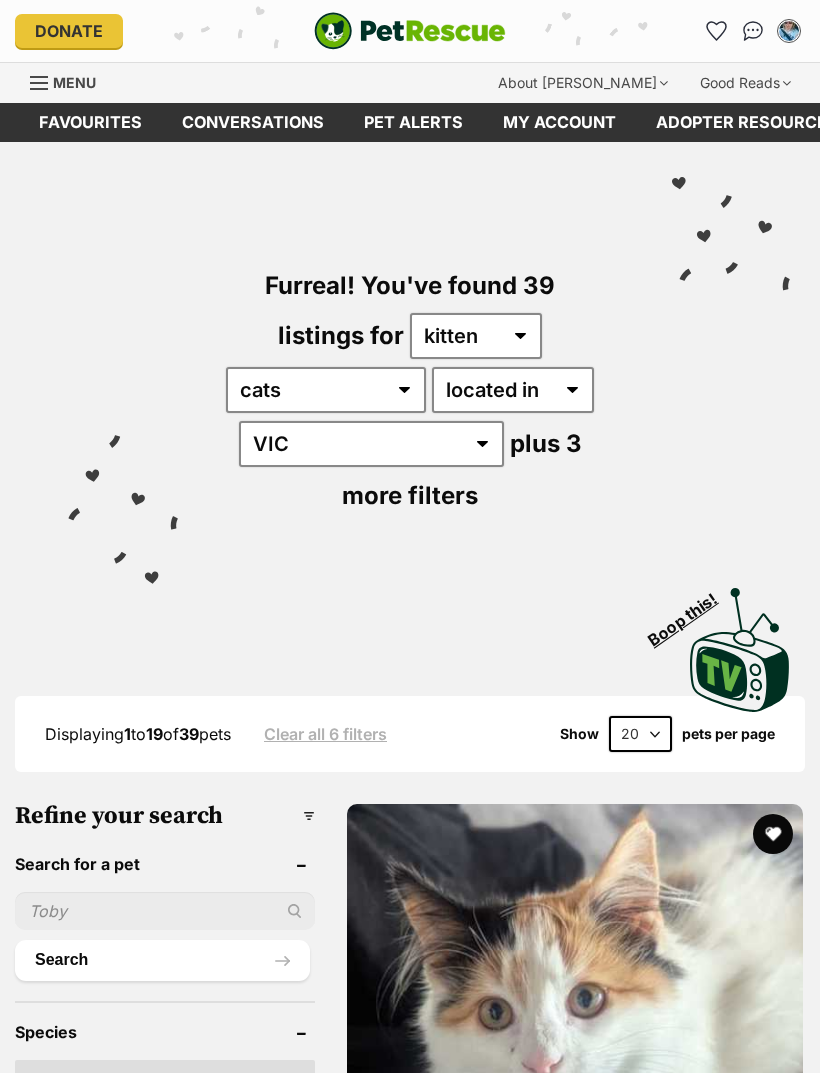 scroll, scrollTop: 0, scrollLeft: 0, axis: both 